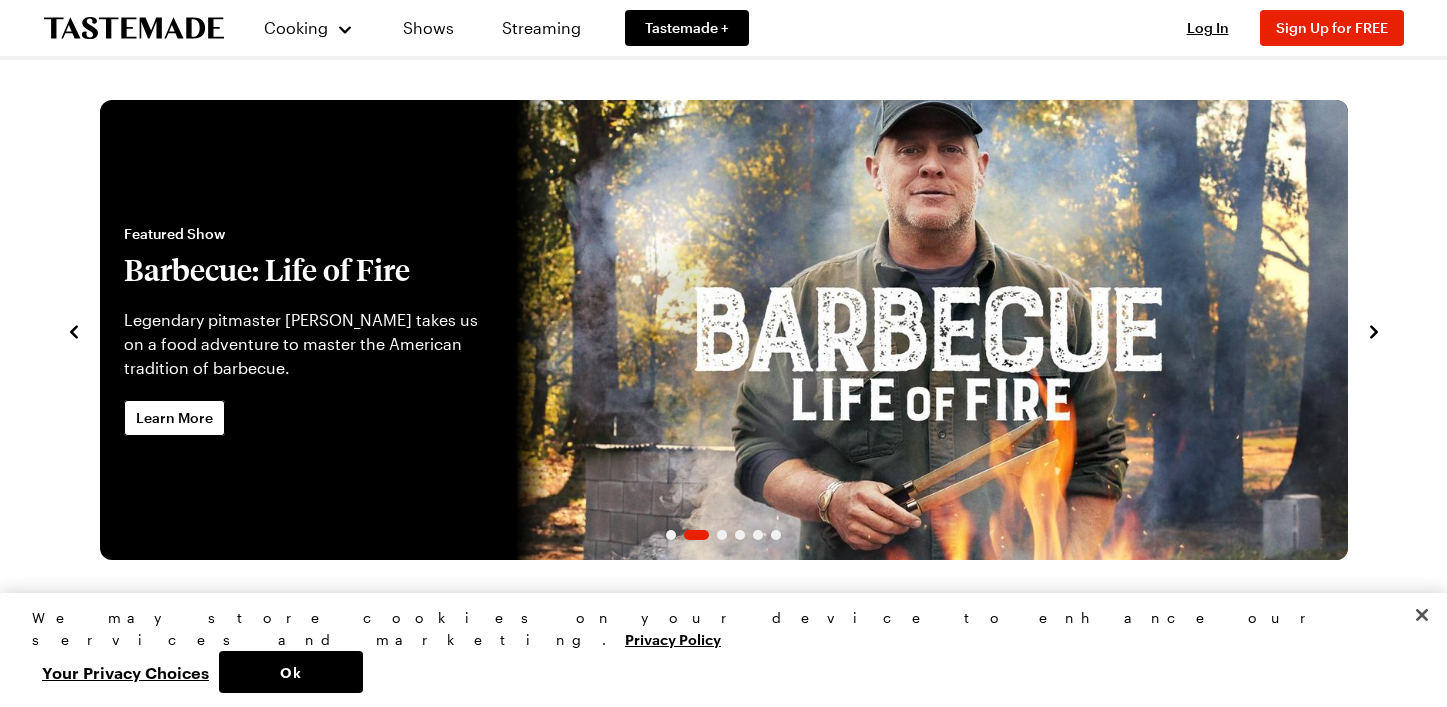 scroll, scrollTop: 0, scrollLeft: 0, axis: both 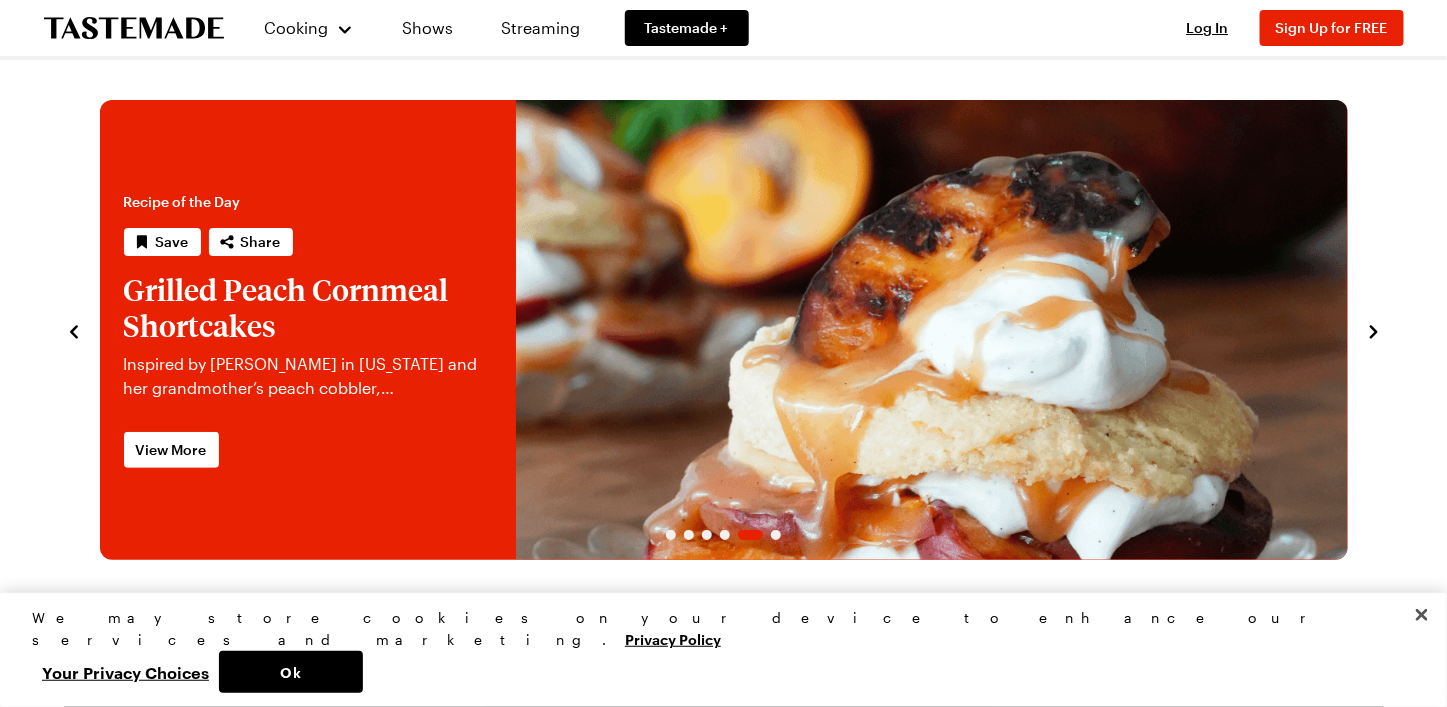 click 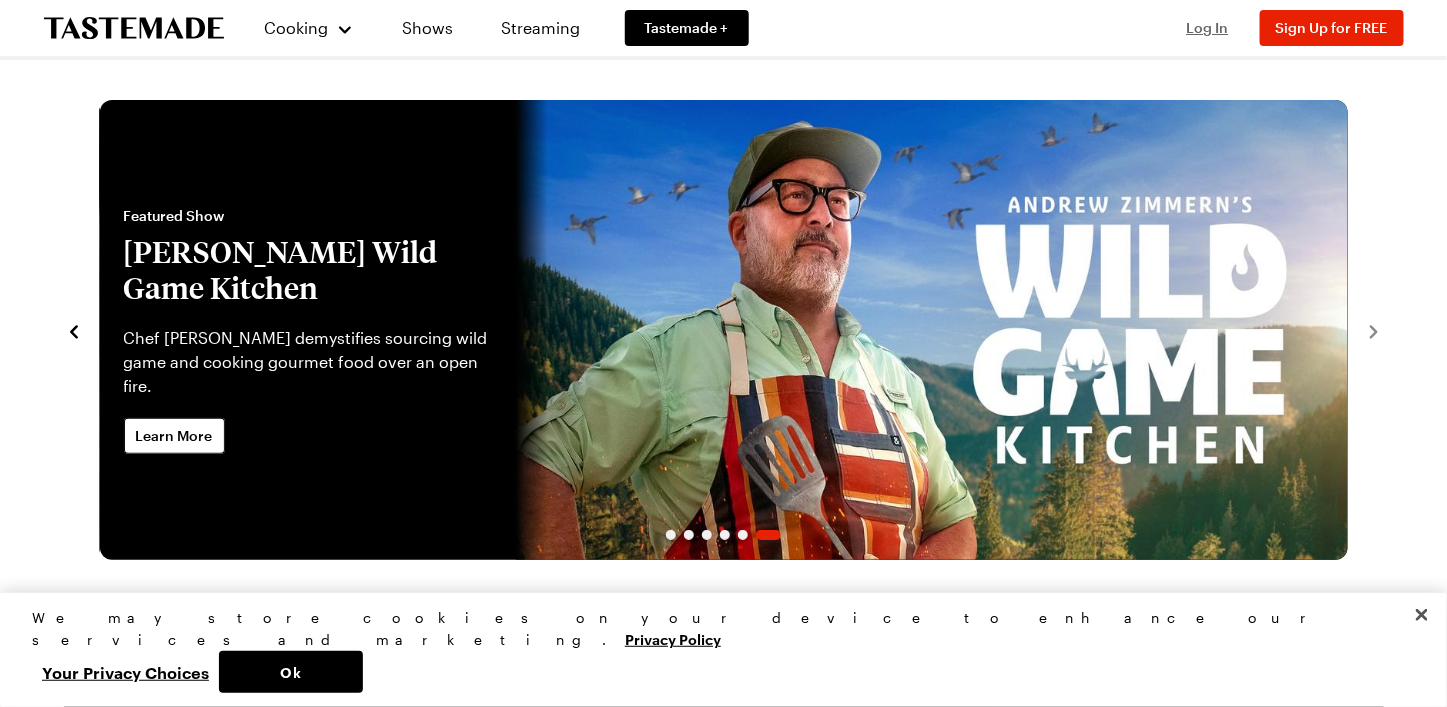 click on "Log In" at bounding box center (1208, 27) 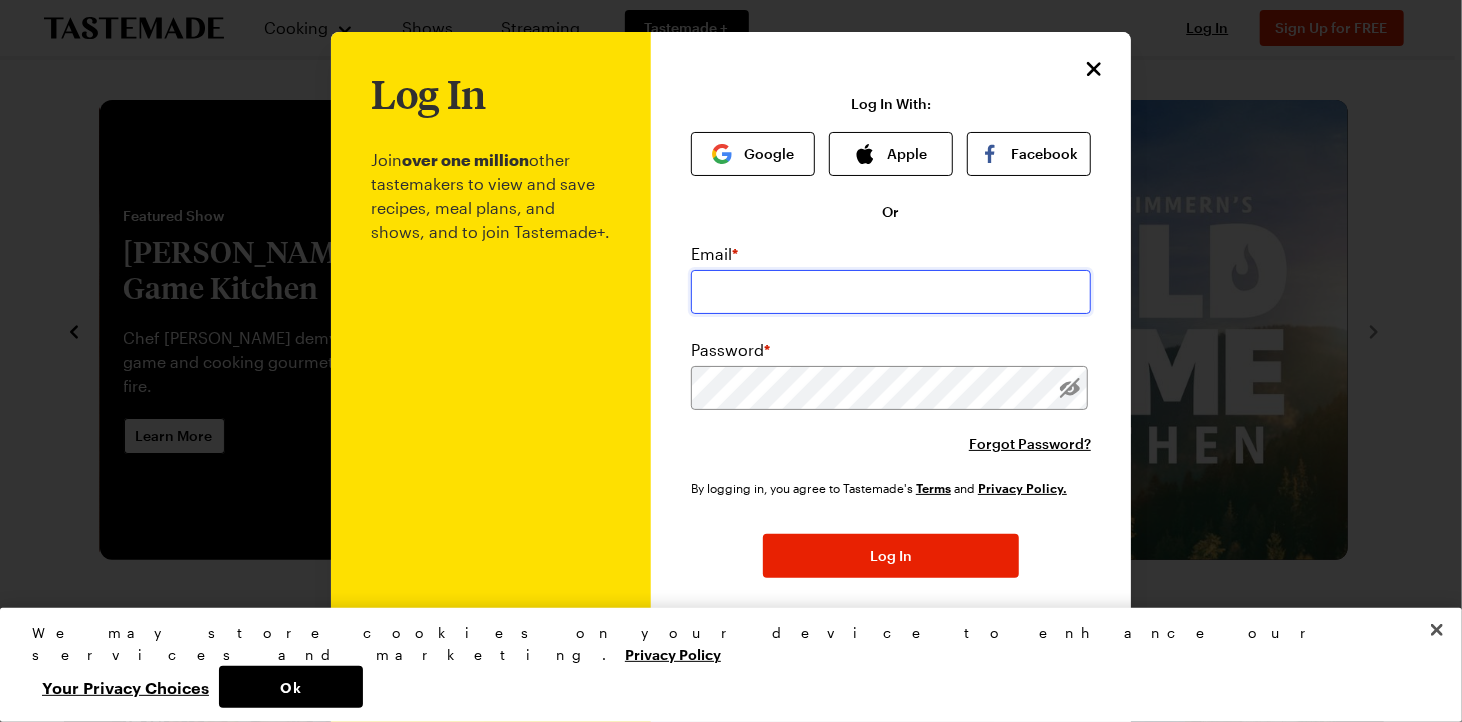 click at bounding box center (891, 292) 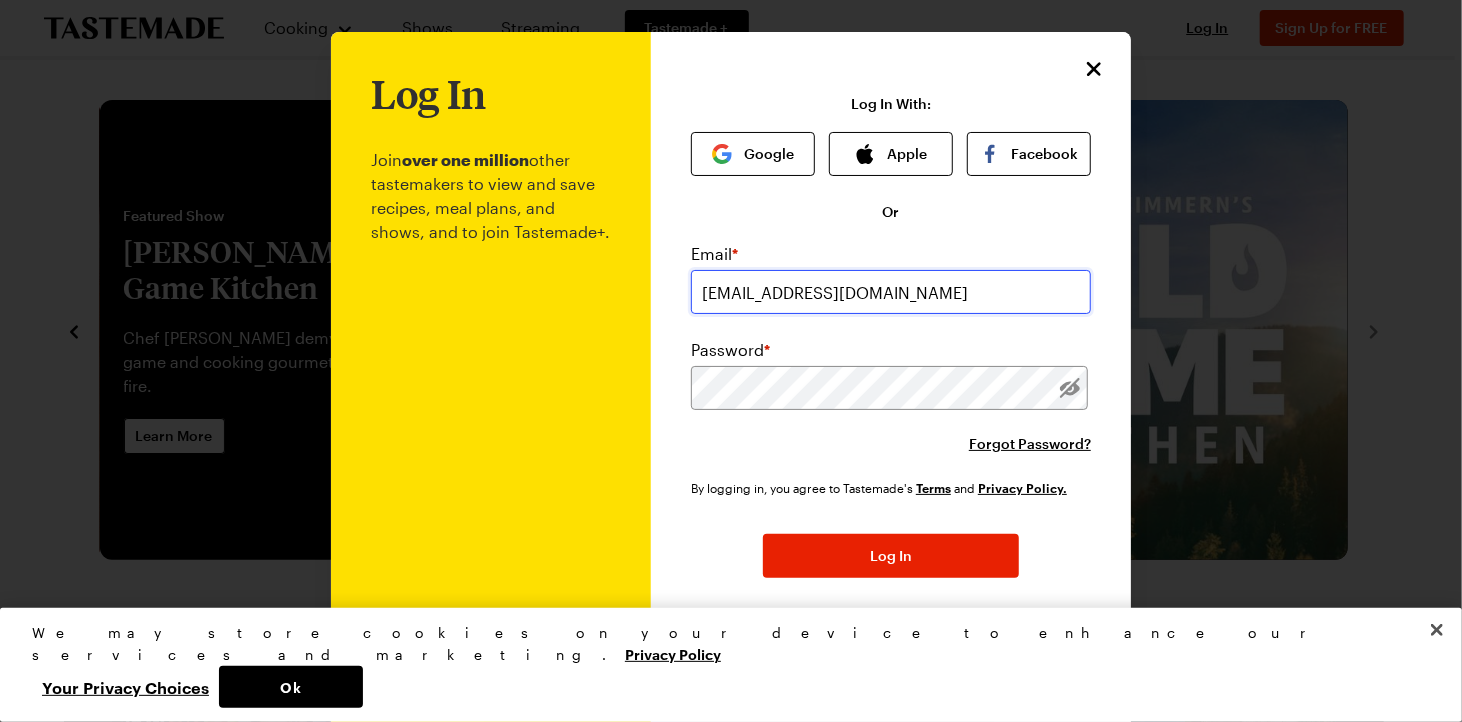 type on "[EMAIL_ADDRESS][DOMAIN_NAME]" 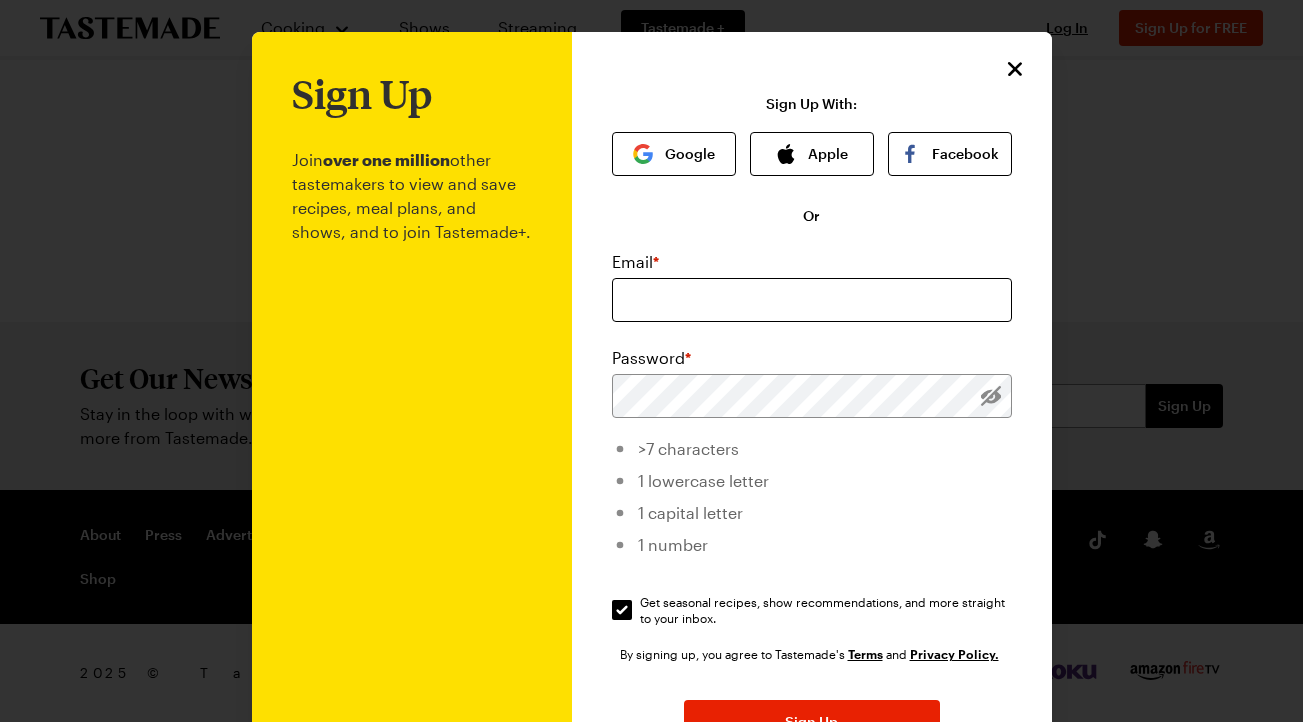 scroll, scrollTop: 0, scrollLeft: 0, axis: both 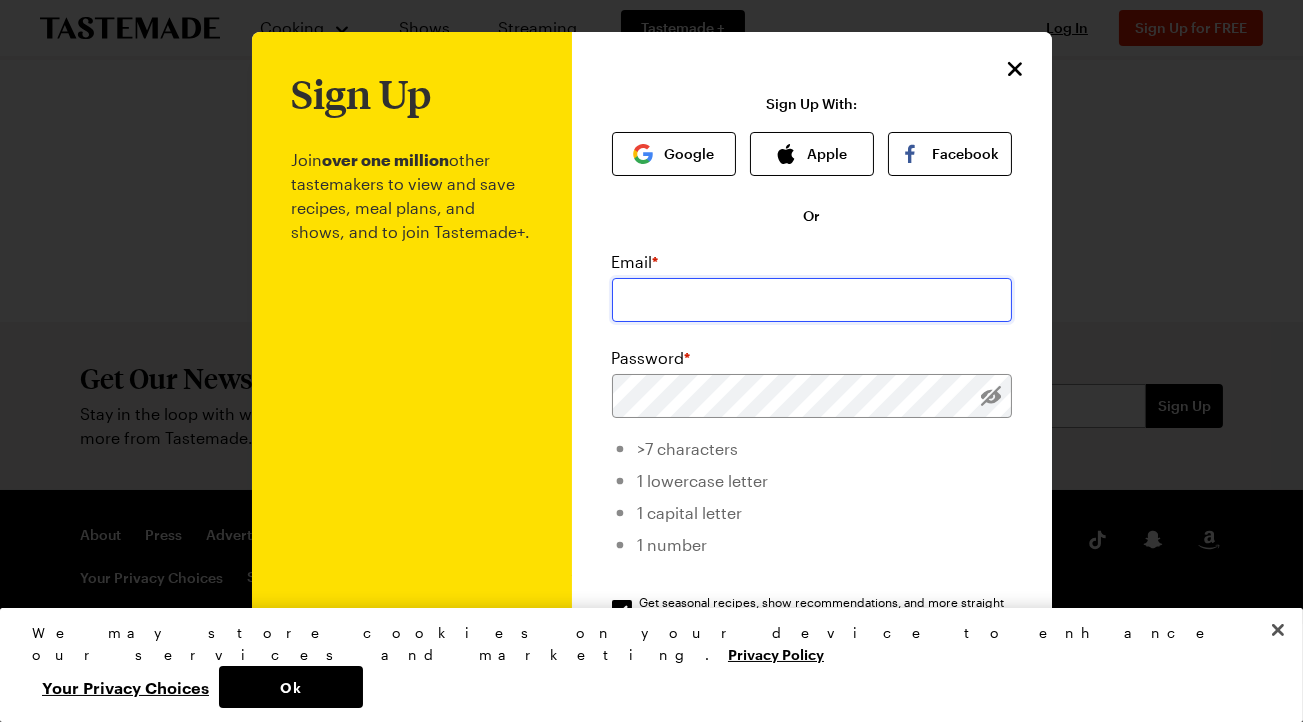 click at bounding box center [812, 300] 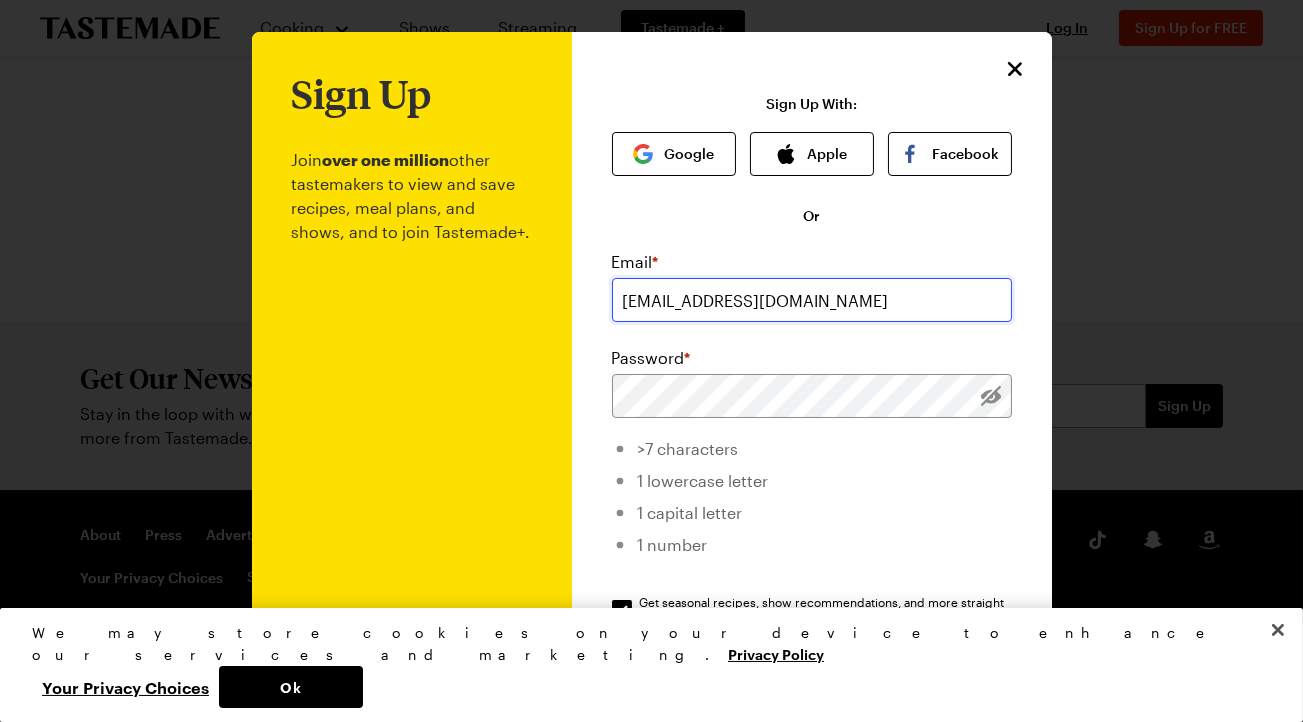 type on "[EMAIL_ADDRESS][DOMAIN_NAME]" 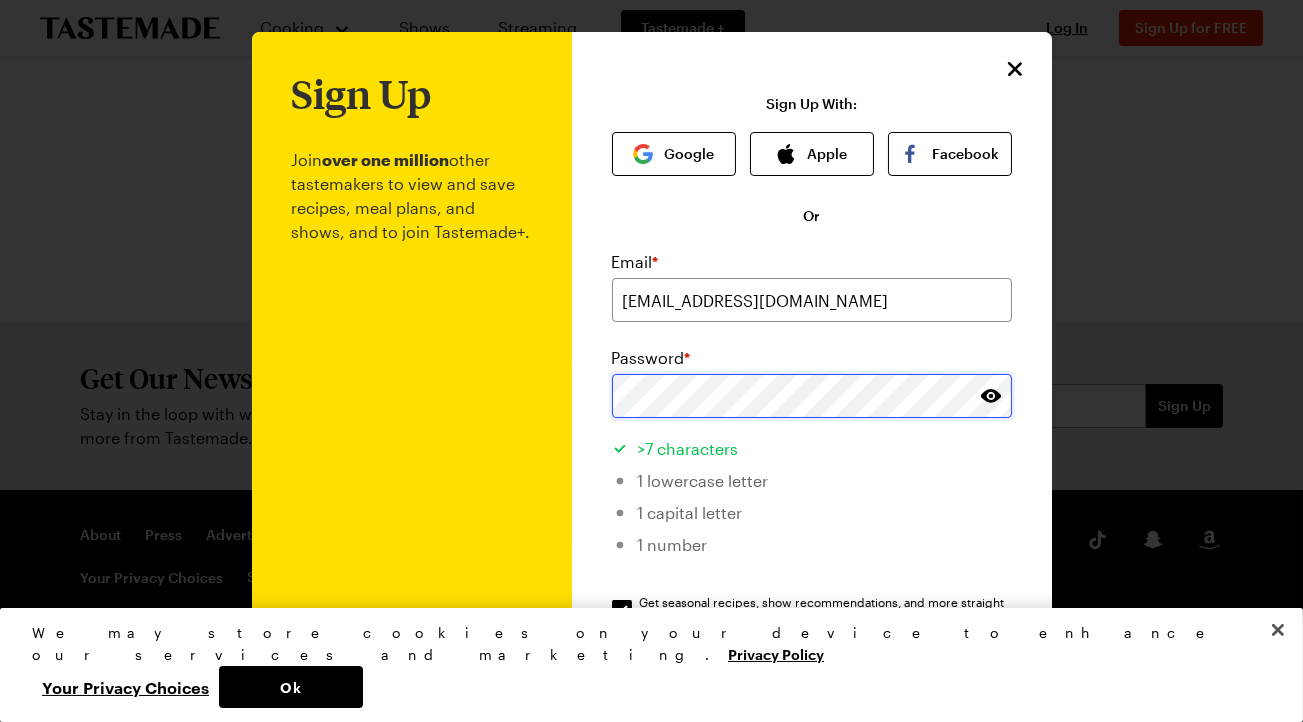 click on "Sign Up Join  over one million  other tastemakers to view and save recipes, meal plans, and shows, and to join Tastemade+. Sign Up With: Google Apple Facebook Or Email  * kreadf@gmail.com Password  * >7 characters 1 lowercase letter 1 capital letter 1 number Get seasonal recipes, show recommendations, and more straight to your inbox. Get seasonal recipes, show recommendations, and more straight to your inbox. By signing up, you agree to Tastemade's   Terms   and   Privacy Policy. Sign Up Already have an account?  Log In! This site is protected by reCAPTCHA and the Google   Privacy Policy   and   Terms of Service   apply." at bounding box center (812, 476) 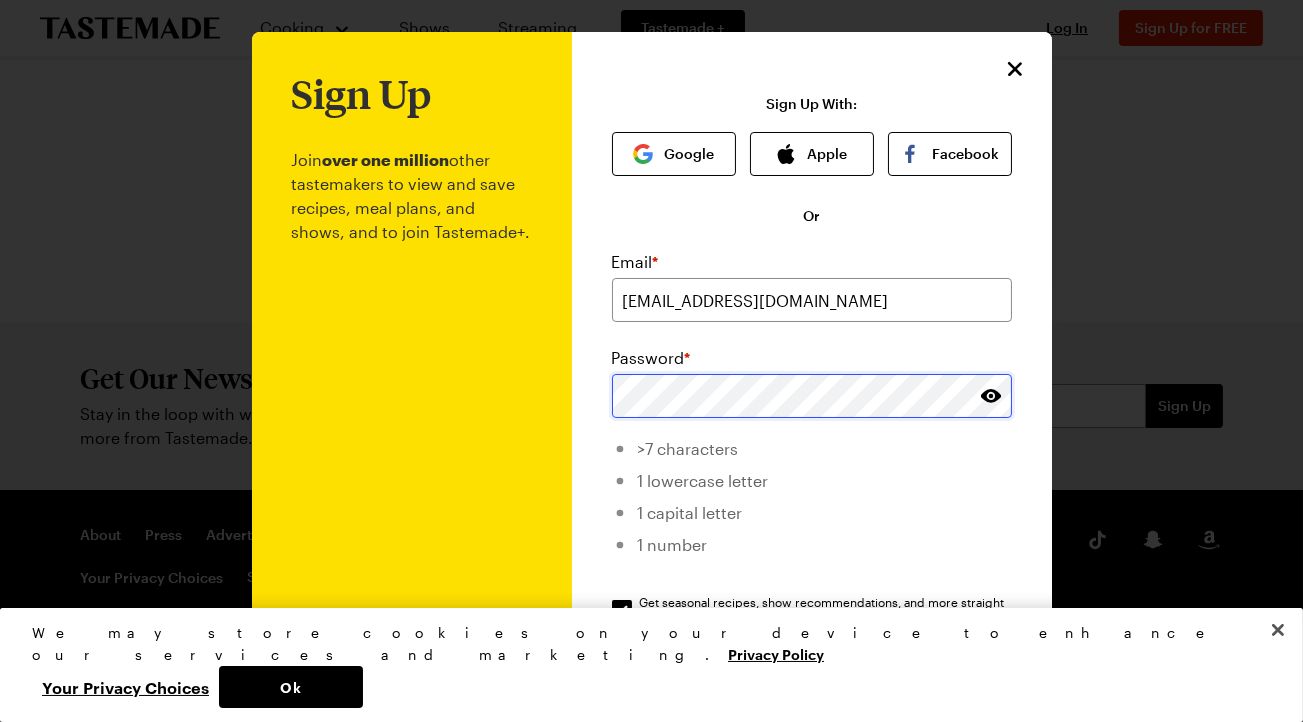 click on "Sign Up Join  over one million  other tastemakers to view and save recipes, meal plans, and shows, and to join Tastemade+. Sign Up With: Google Apple Facebook Or Email  * kreadf@gmail.com Password  * >7 characters 1 lowercase letter 1 capital letter 1 number Get seasonal recipes, show recommendations, and more straight to your inbox. Get seasonal recipes, show recommendations, and more straight to your inbox. By signing up, you agree to Tastemade's   Terms   and   Privacy Policy. Sign Up Already have an account?  Log In! This site is protected by reCAPTCHA and the Google   Privacy Policy   and   Terms of Service   apply." at bounding box center [812, 476] 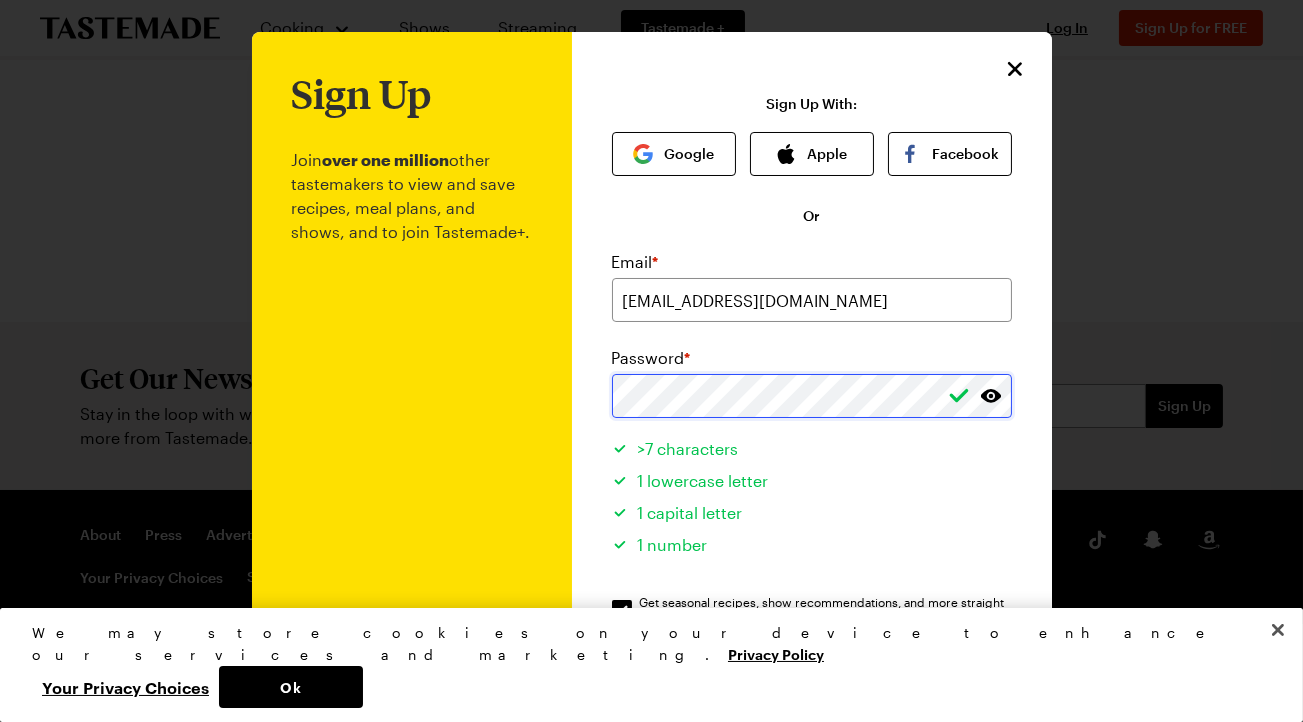 scroll, scrollTop: 100, scrollLeft: 0, axis: vertical 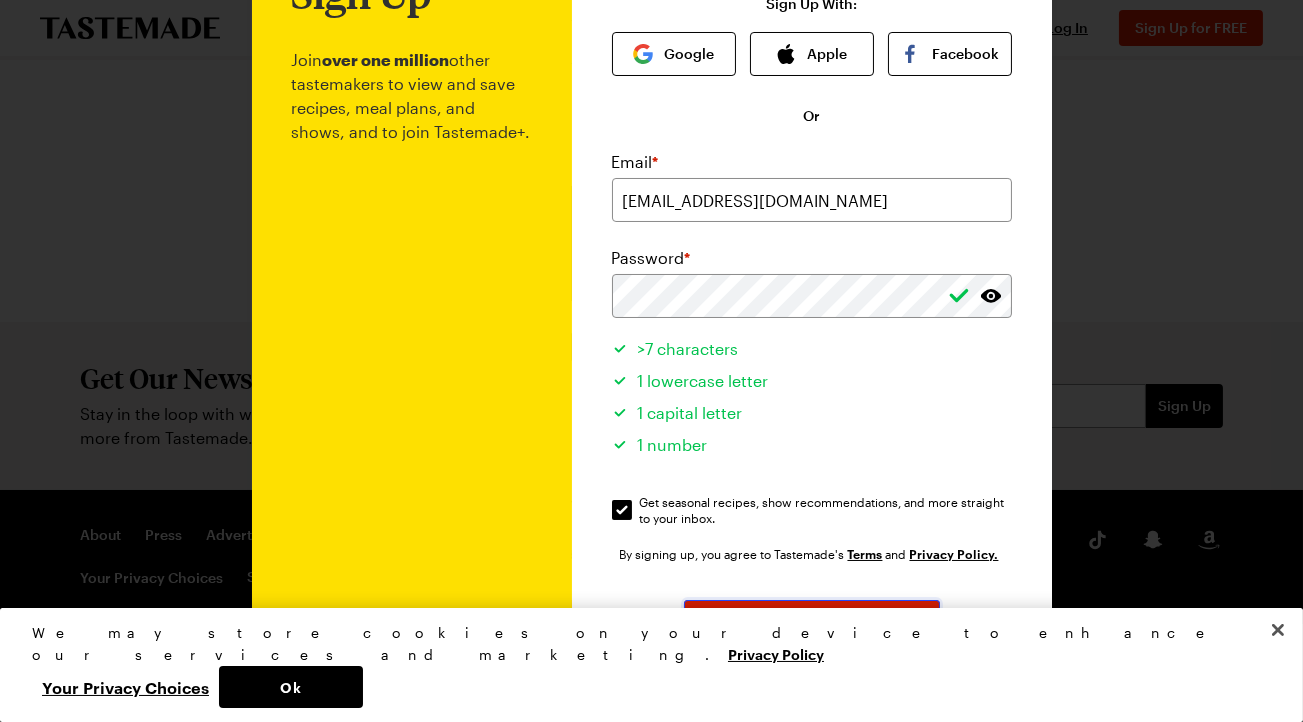click on "Sign Up" at bounding box center [811, 622] 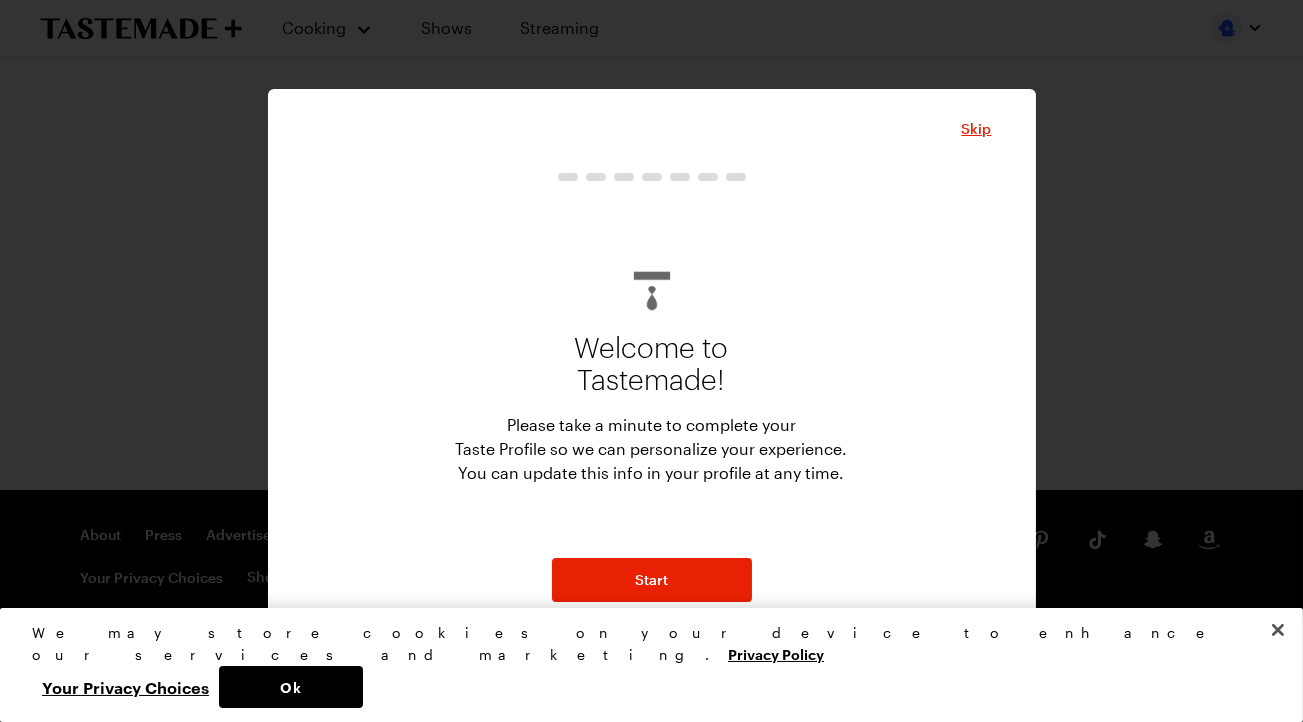 scroll, scrollTop: 0, scrollLeft: 0, axis: both 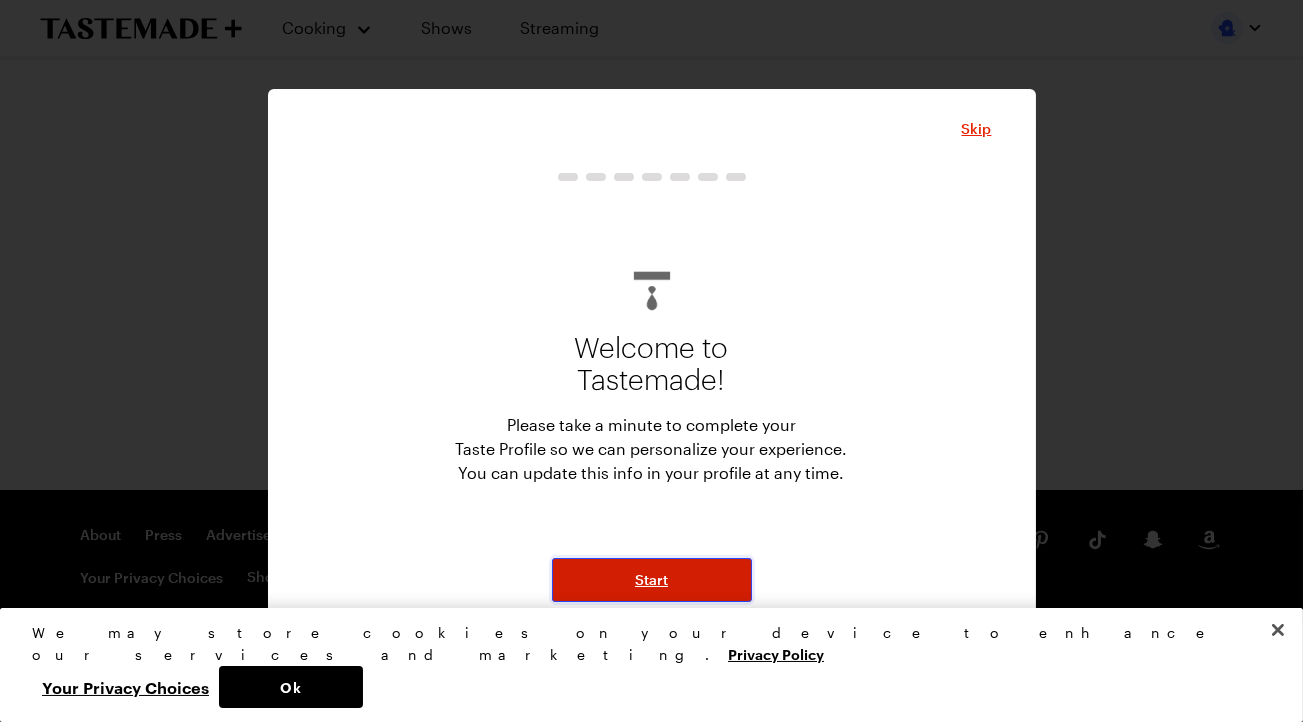 click on "Start" at bounding box center [651, 580] 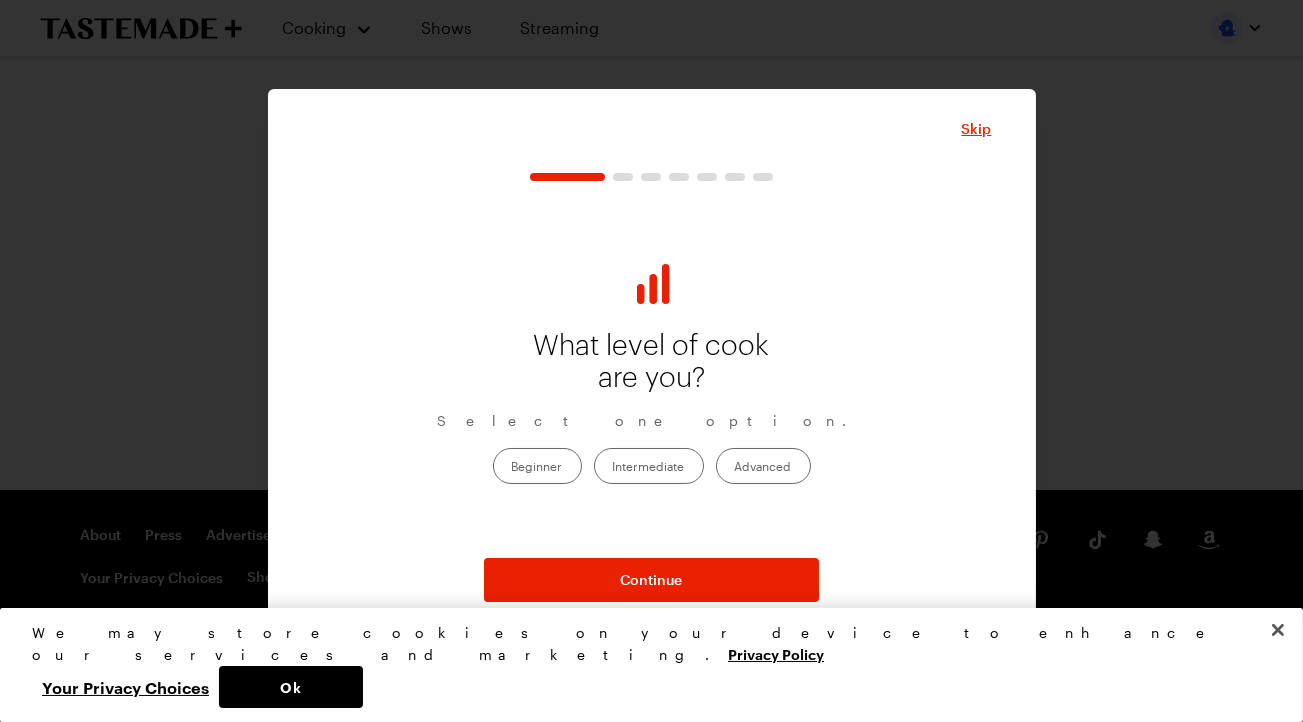 click on "Intermediate" at bounding box center (649, 466) 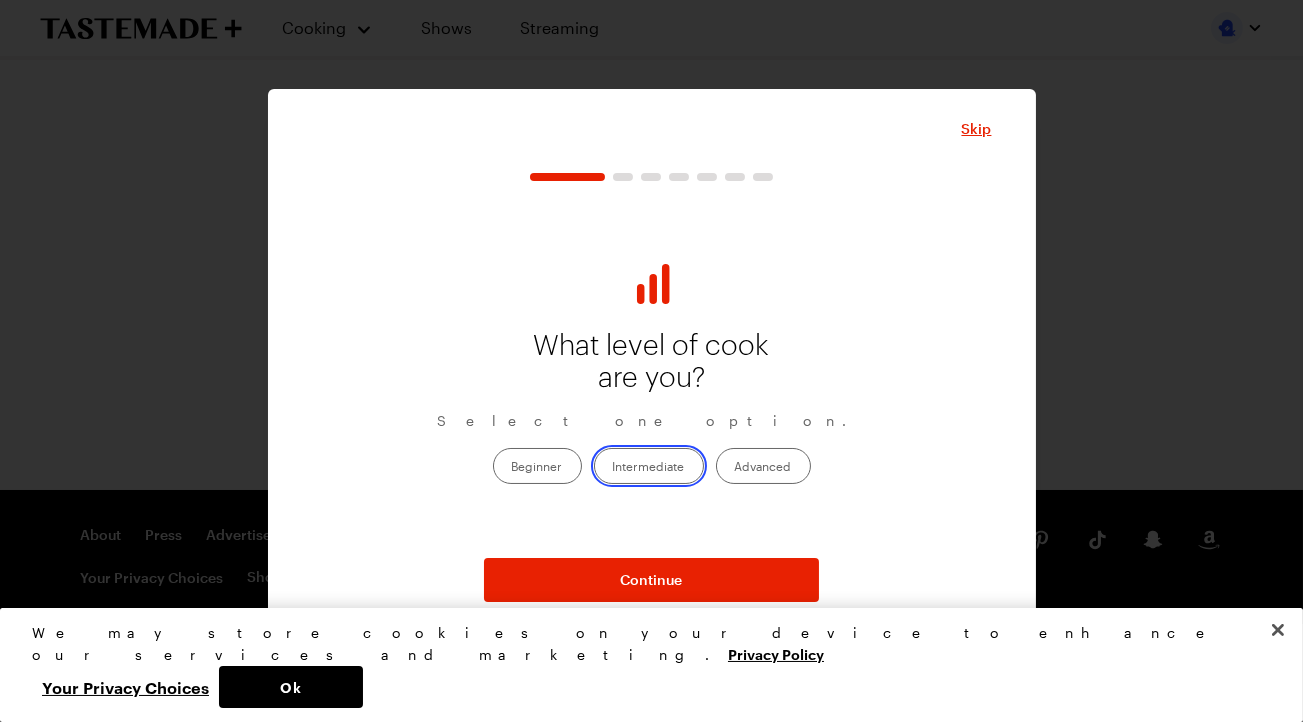 click on "Intermediate" at bounding box center (613, 468) 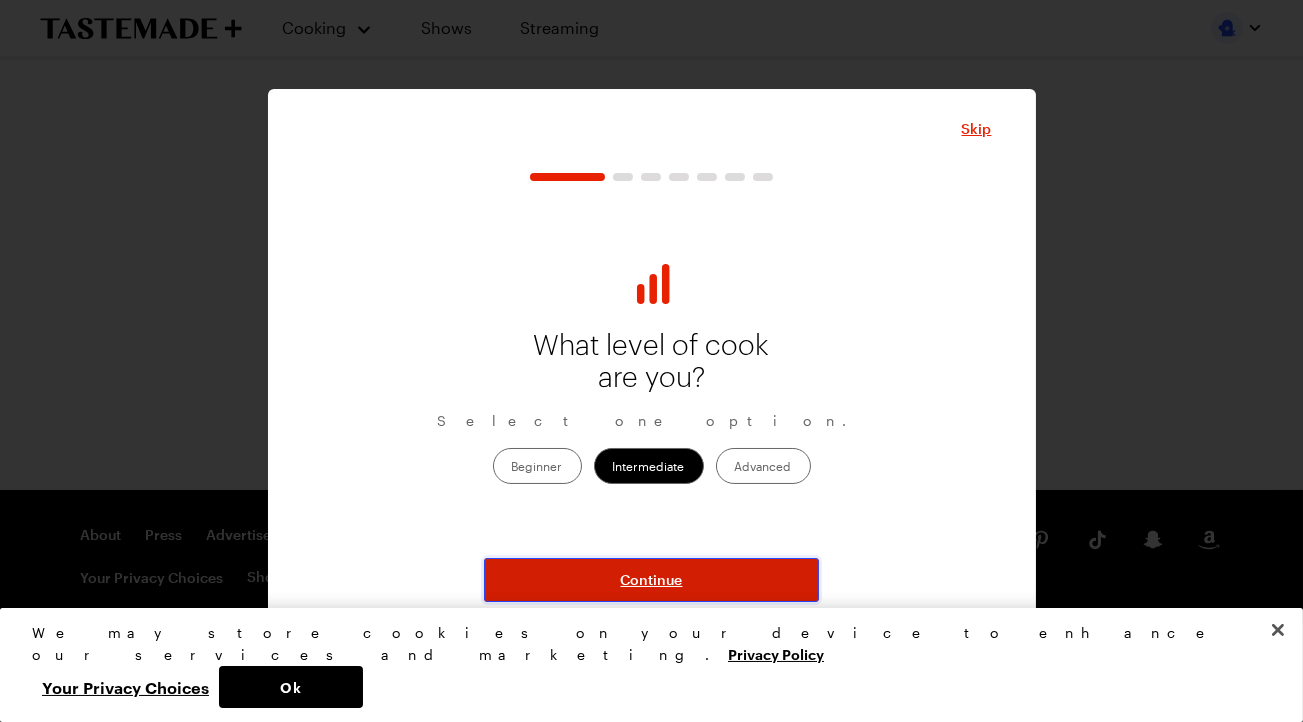 click on "Continue" at bounding box center (652, 580) 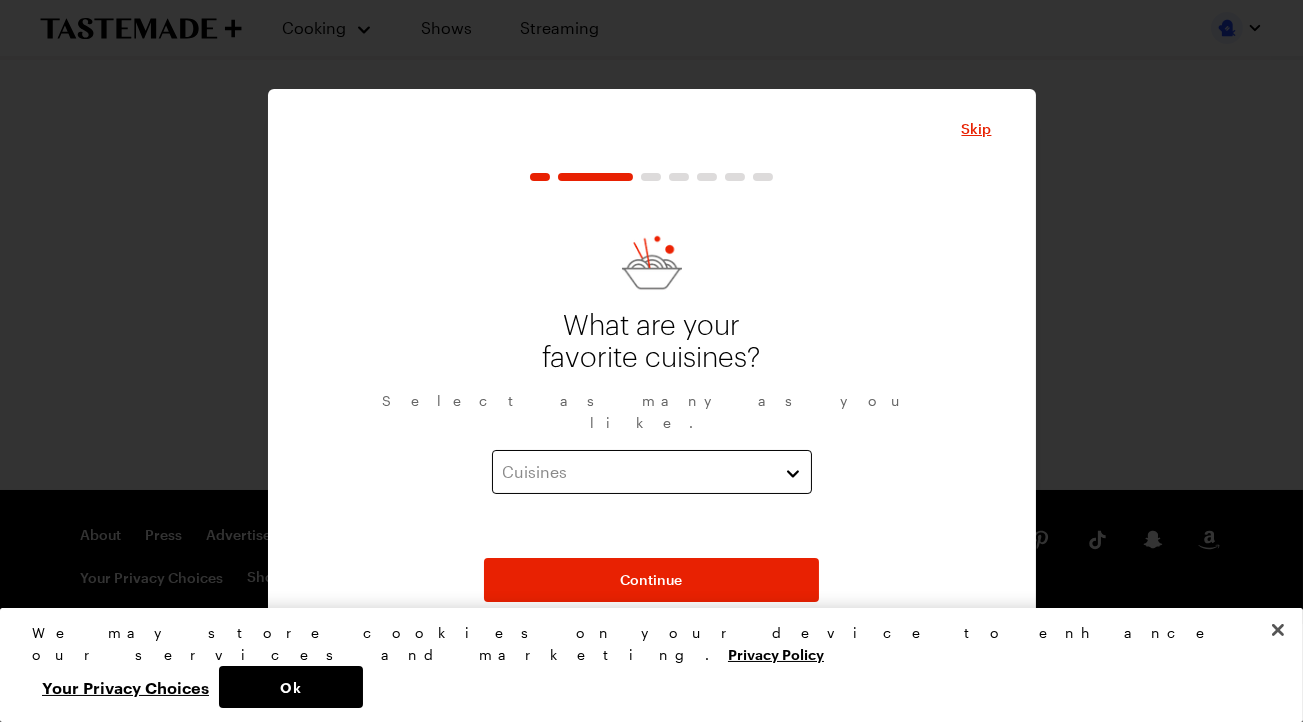 click on "Cuisines" at bounding box center (652, 472) 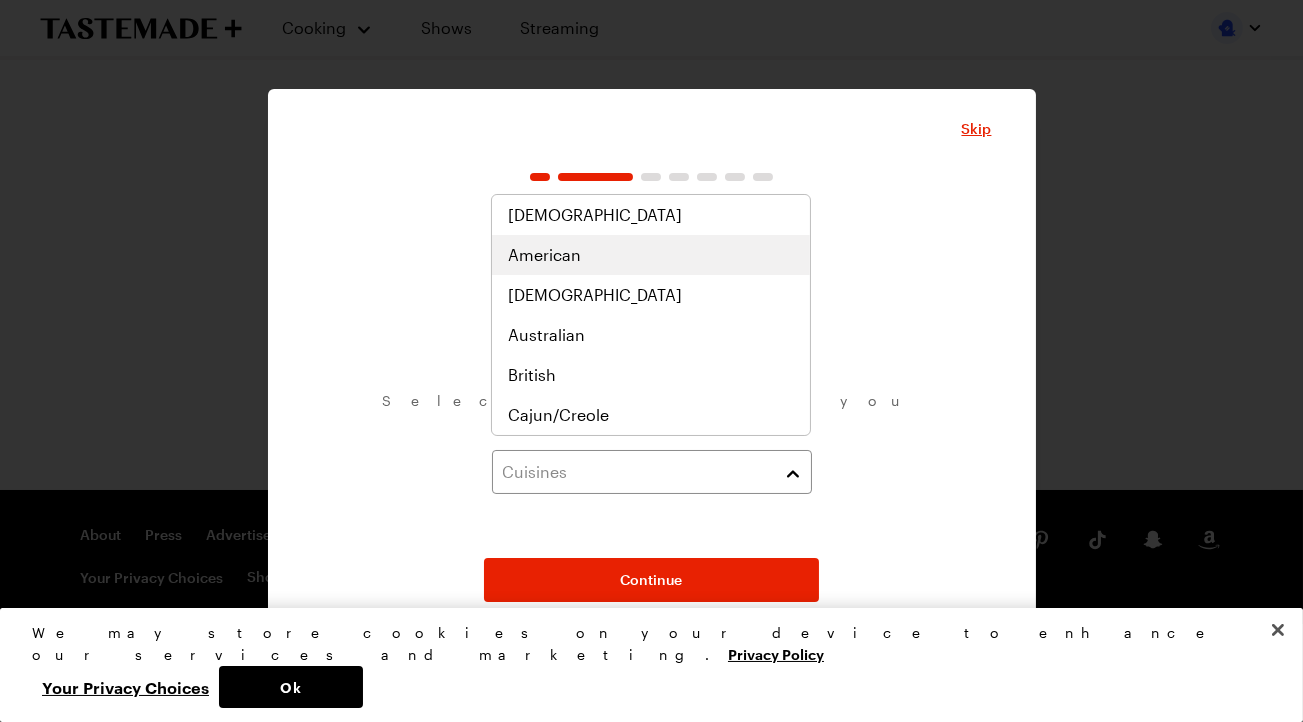 click on "American" at bounding box center [651, 255] 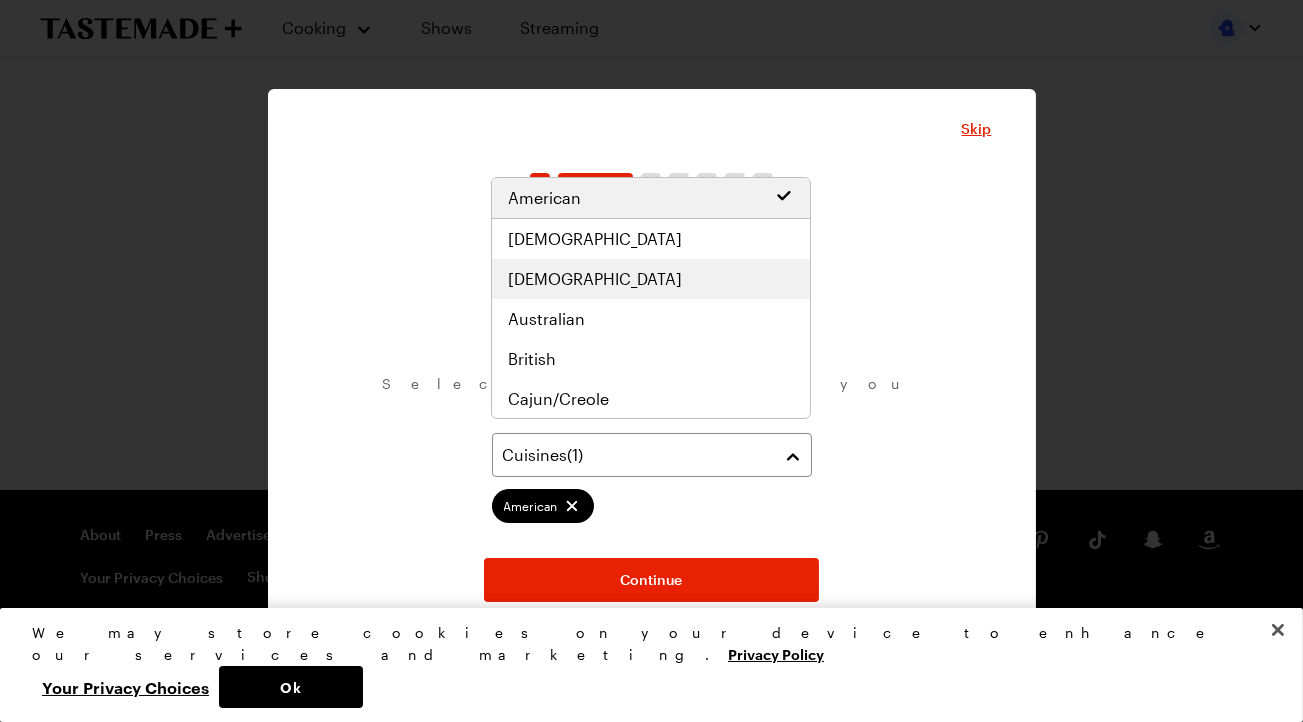 click on "Asian" at bounding box center [651, 279] 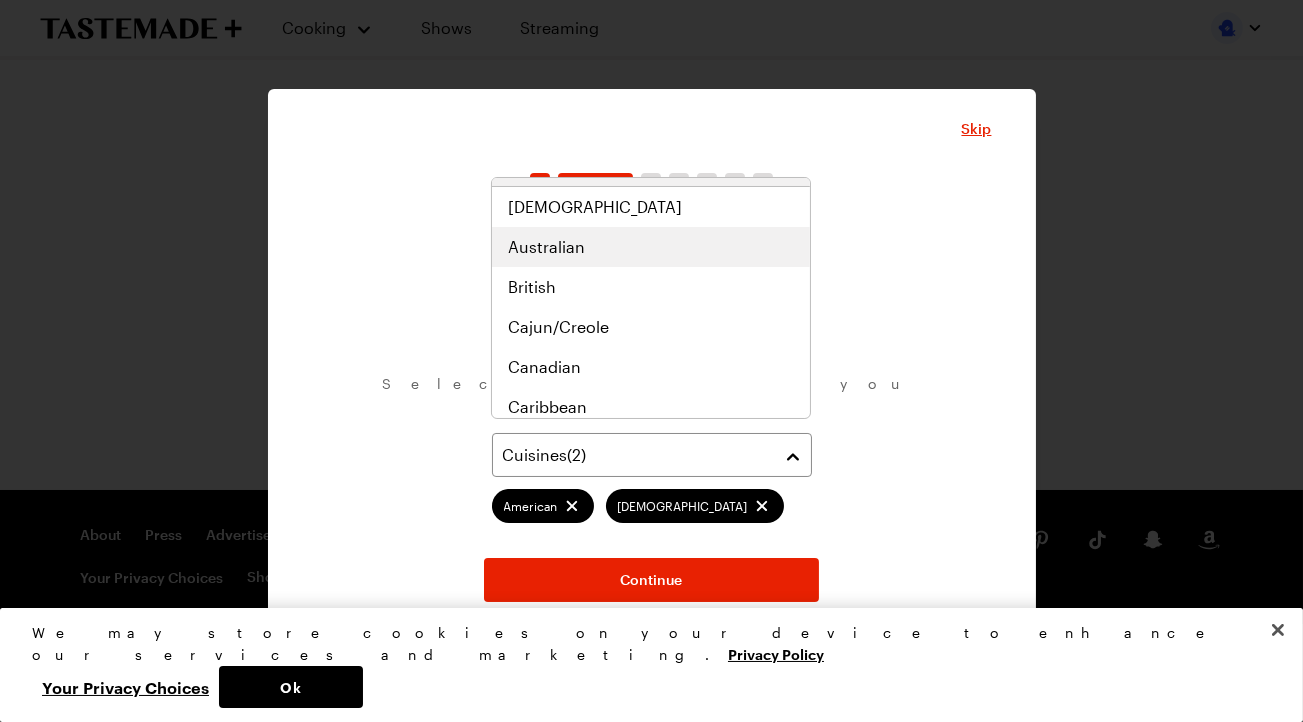 scroll, scrollTop: 100, scrollLeft: 0, axis: vertical 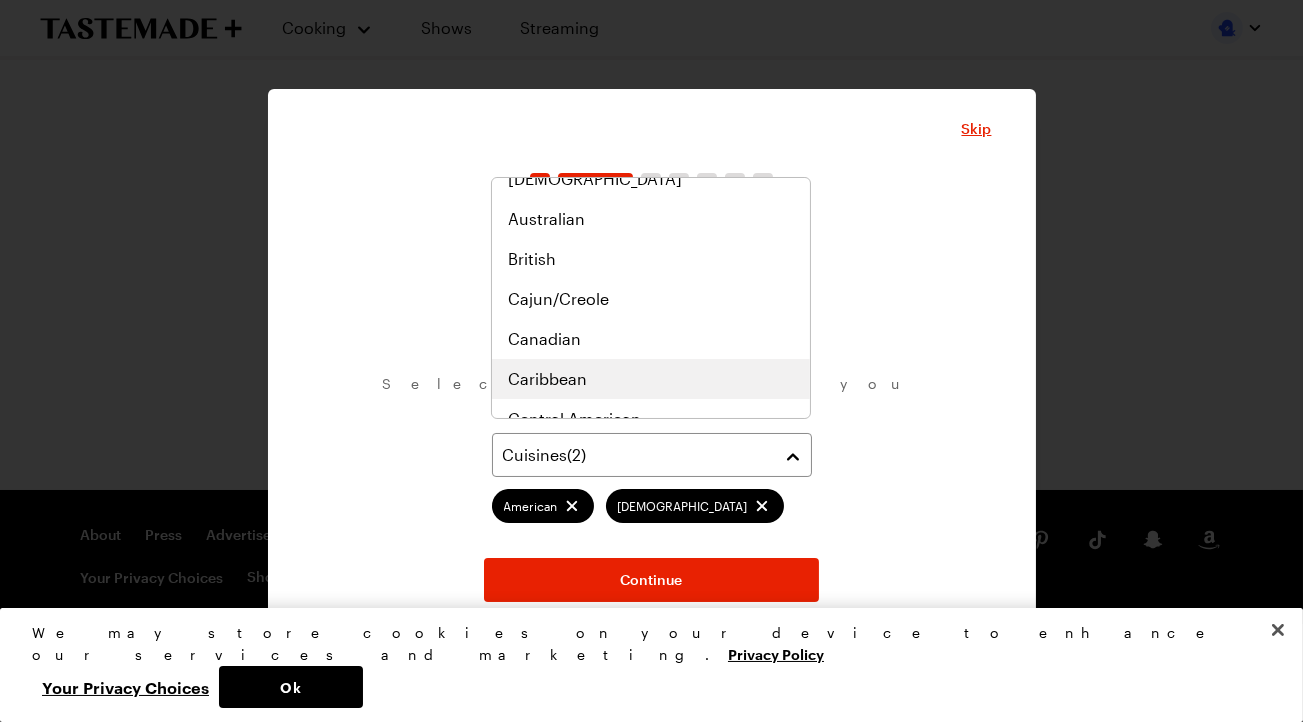 click on "Caribbean" at bounding box center (651, 379) 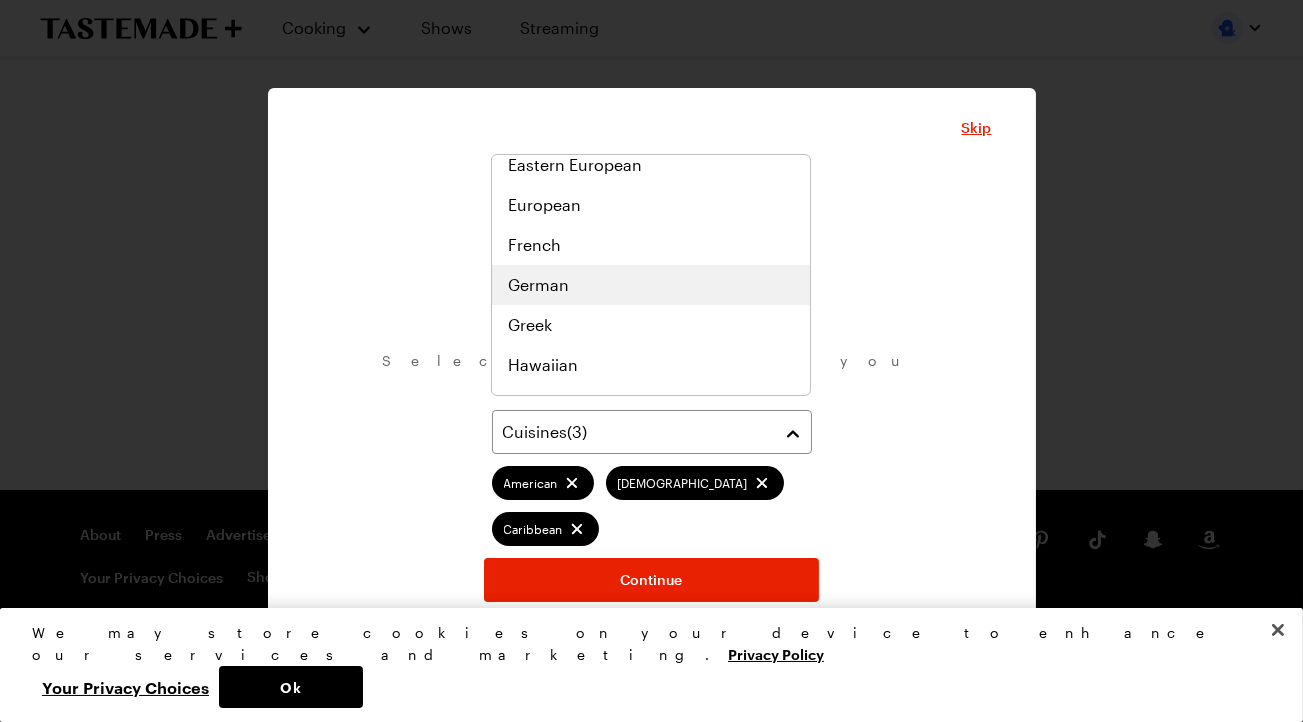 scroll, scrollTop: 439, scrollLeft: 0, axis: vertical 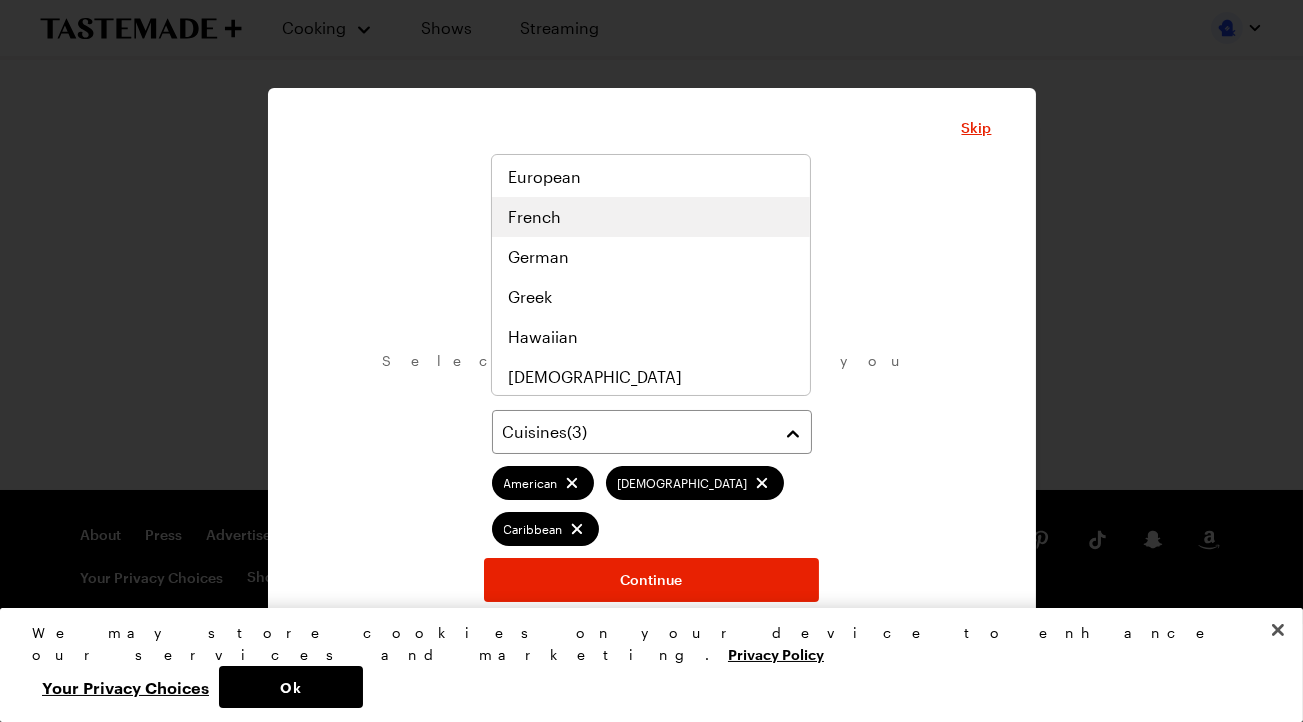 click on "French" at bounding box center (651, 217) 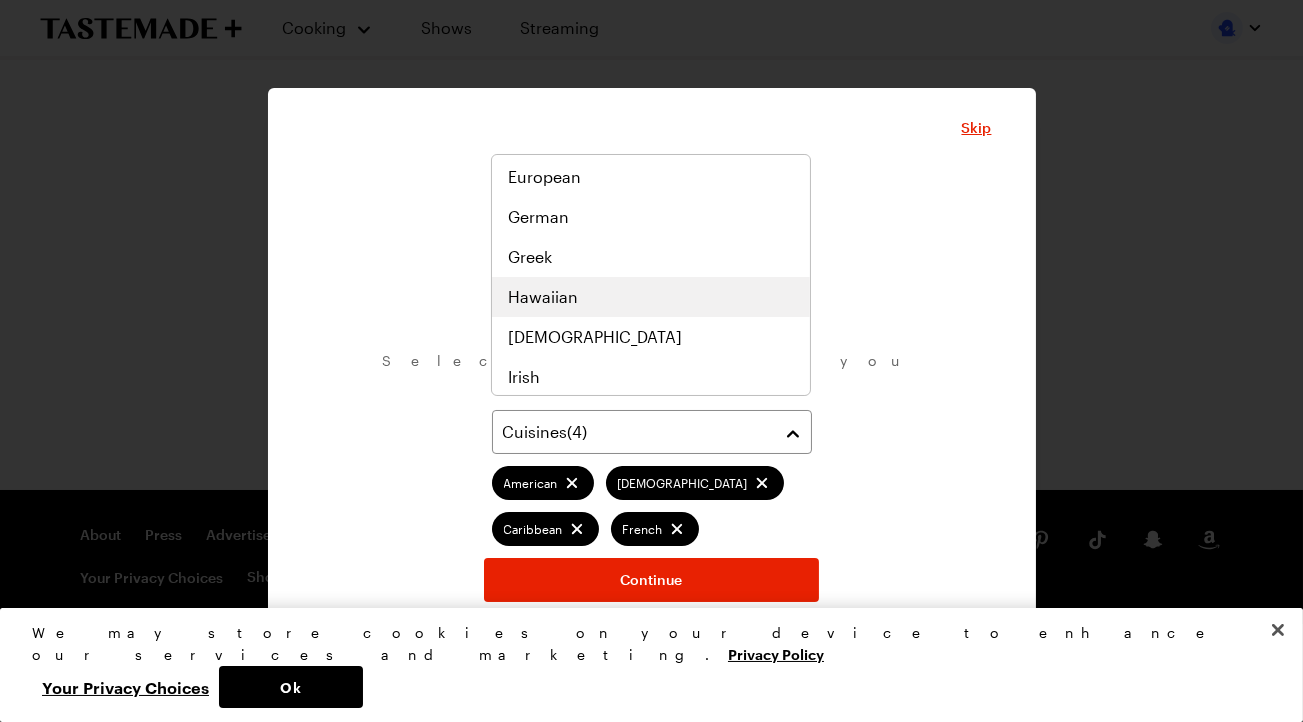 scroll, scrollTop: 579, scrollLeft: 0, axis: vertical 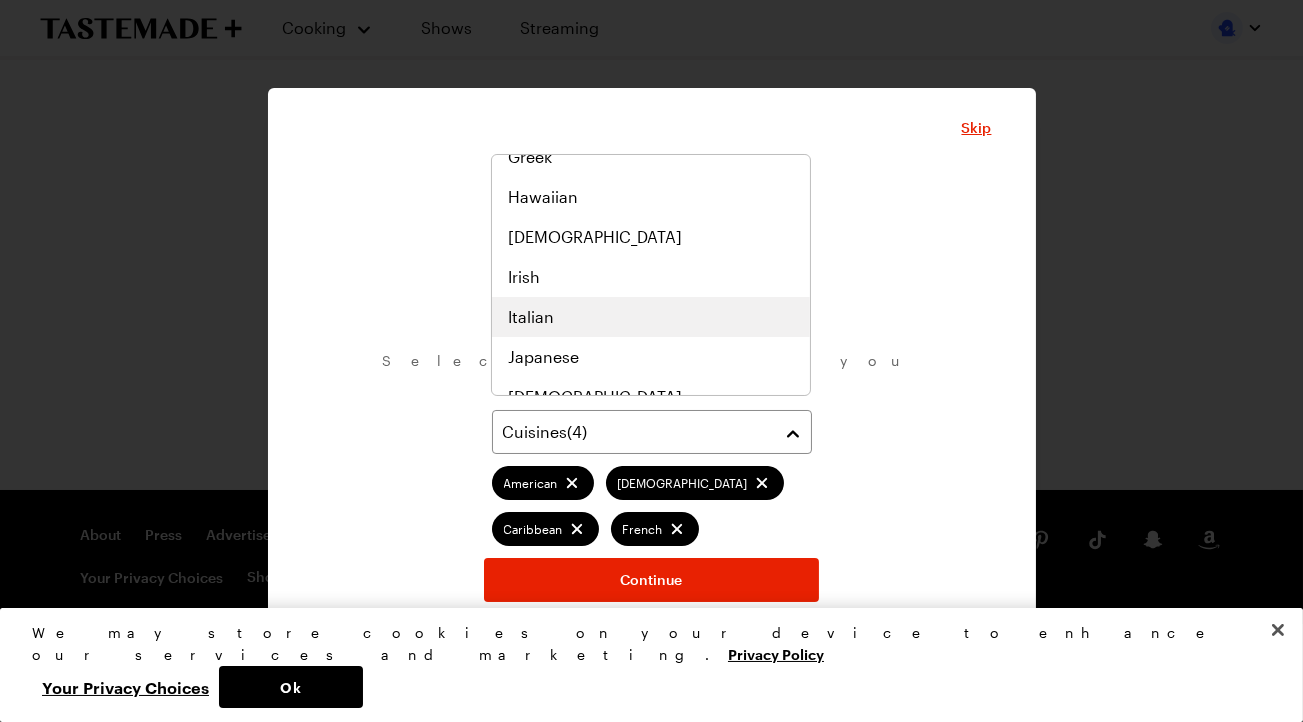 click on "Italian" at bounding box center [651, 317] 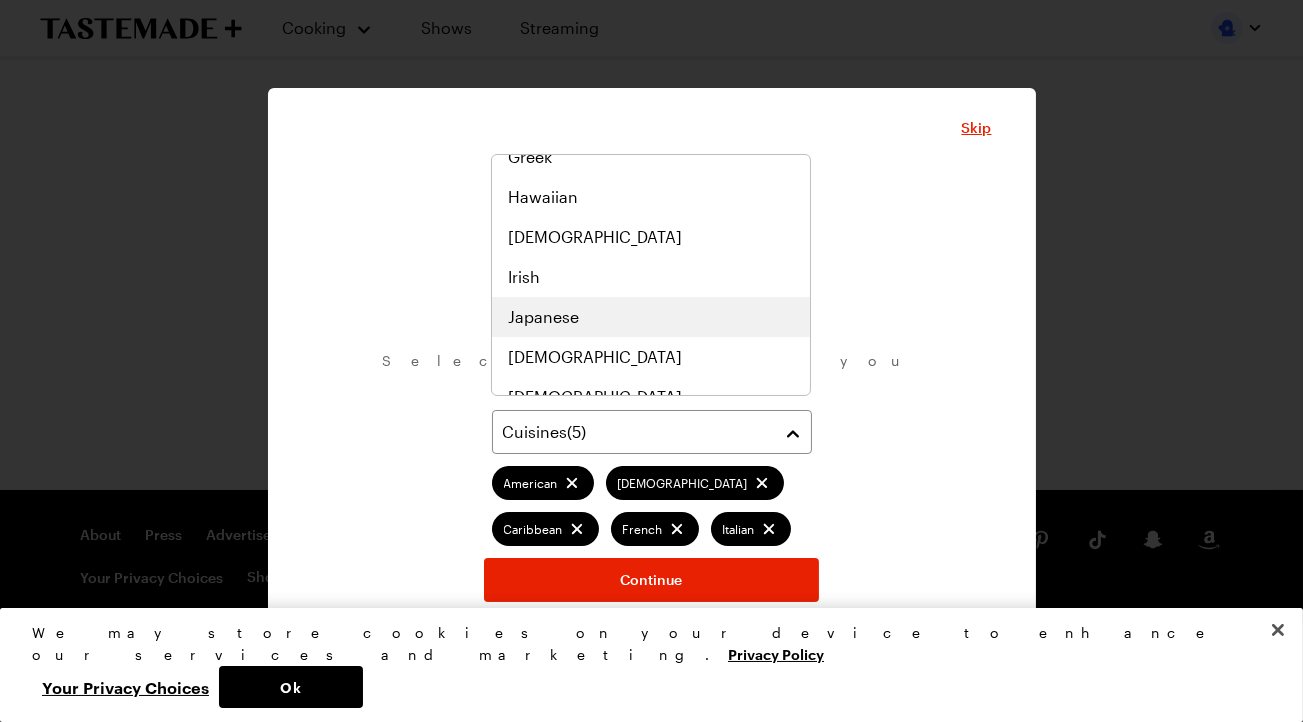 click on "Japanese" at bounding box center (651, 317) 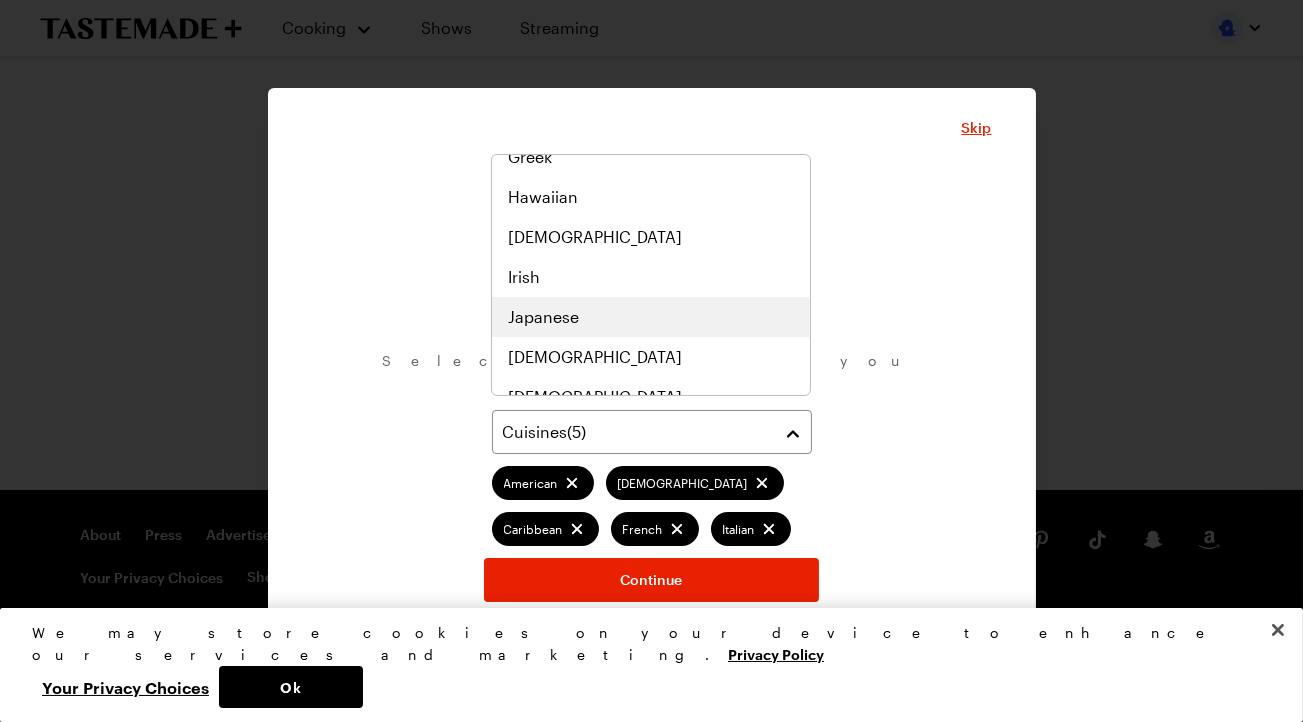 scroll, scrollTop: 659, scrollLeft: 0, axis: vertical 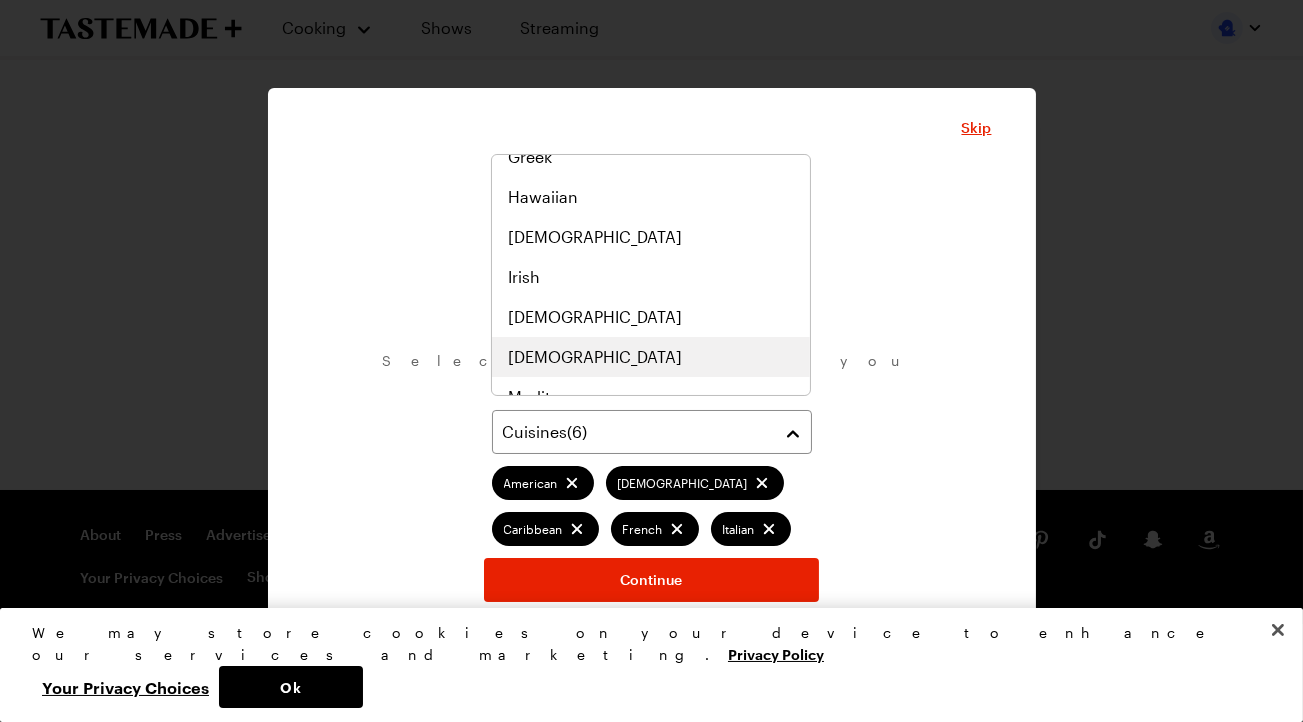 click on "Korean" at bounding box center [651, 357] 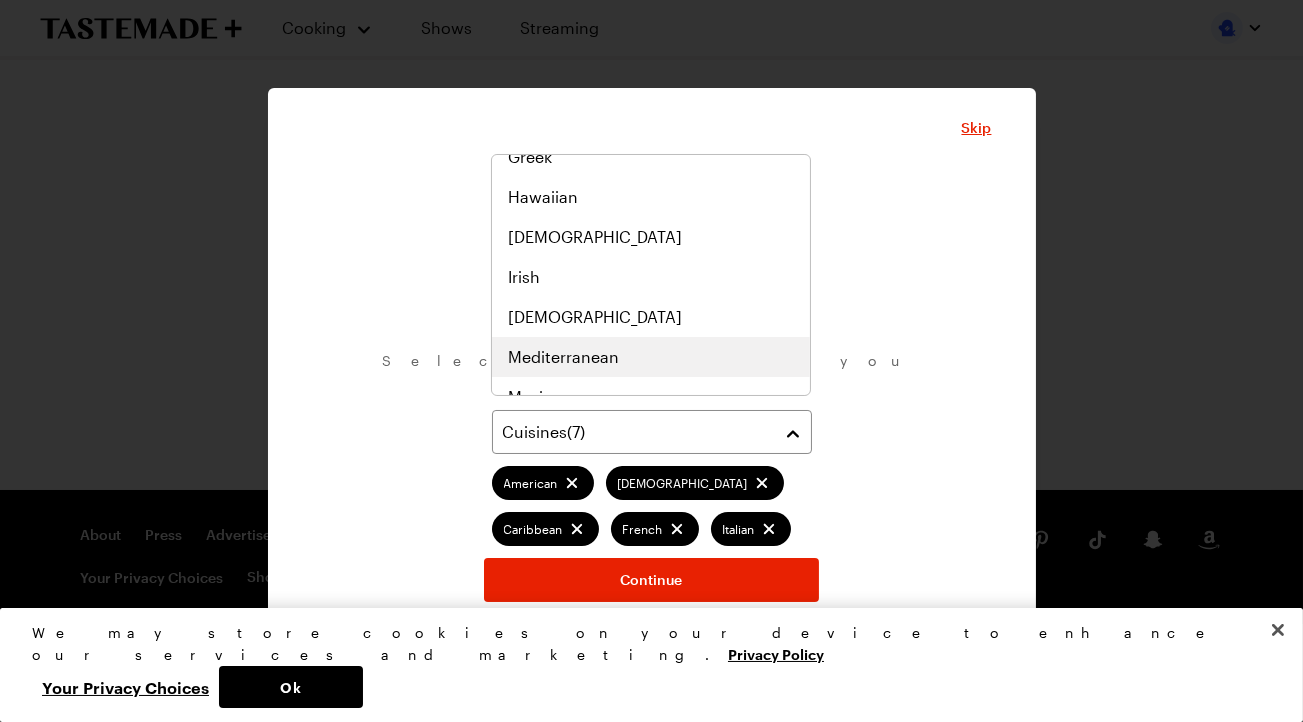 scroll, scrollTop: 799, scrollLeft: 0, axis: vertical 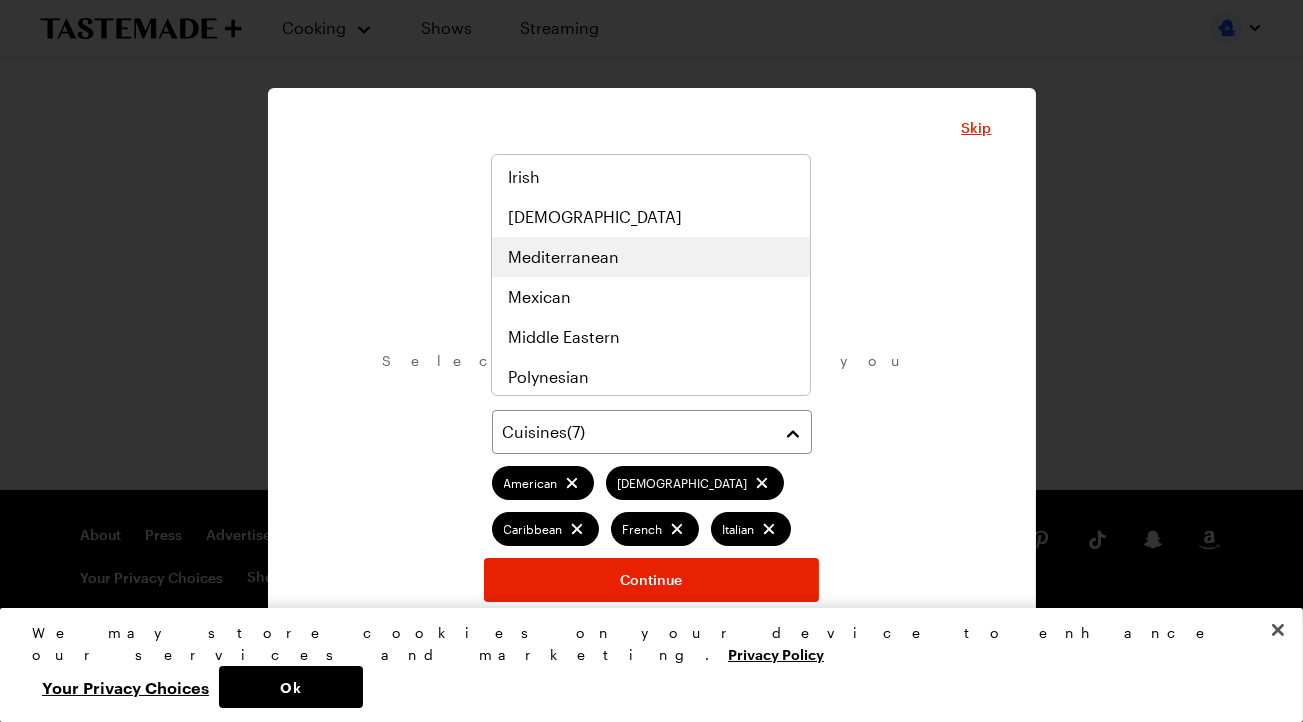 click on "Mediterranean" at bounding box center (651, 257) 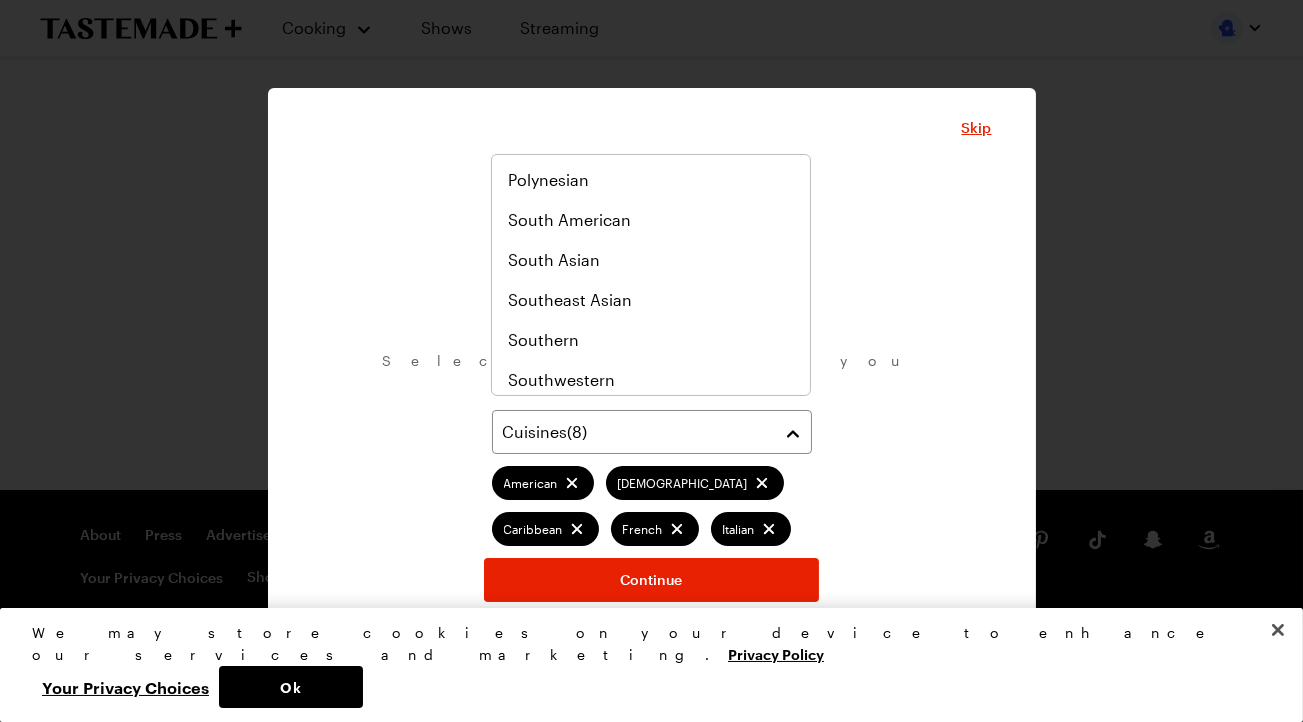 scroll, scrollTop: 1039, scrollLeft: 0, axis: vertical 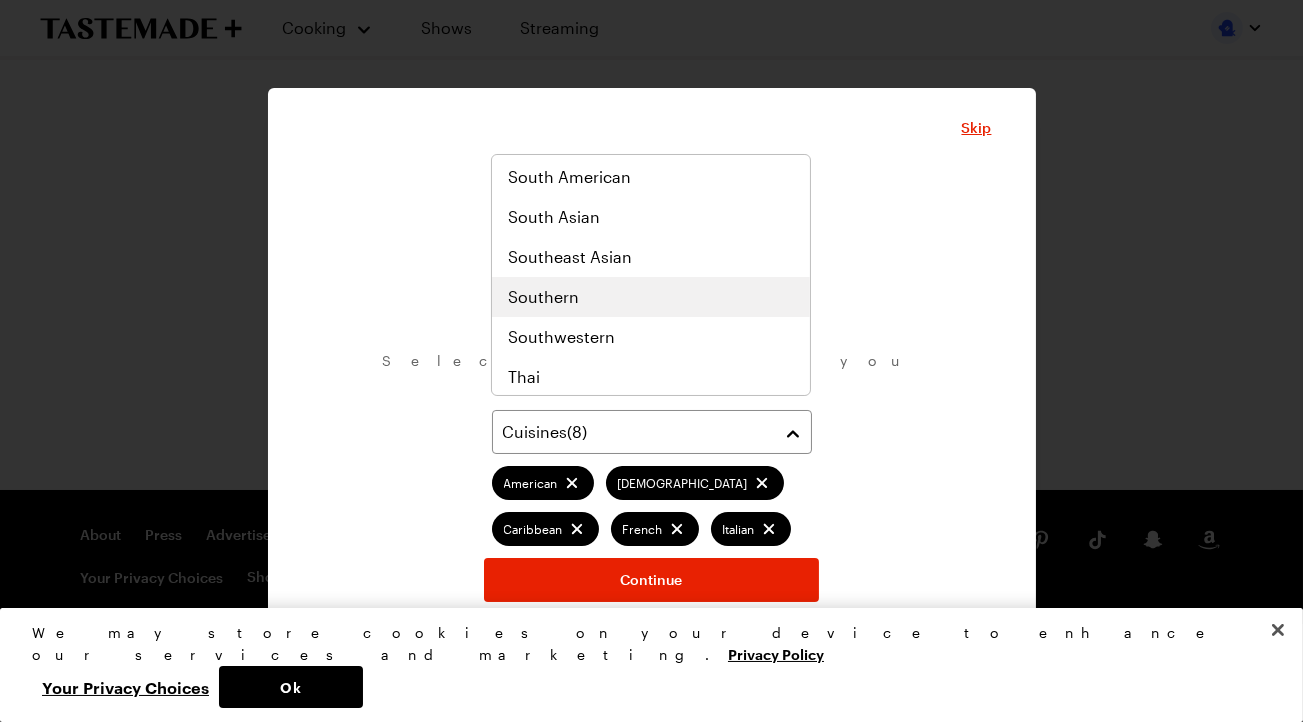 click on "Southern" at bounding box center [651, 297] 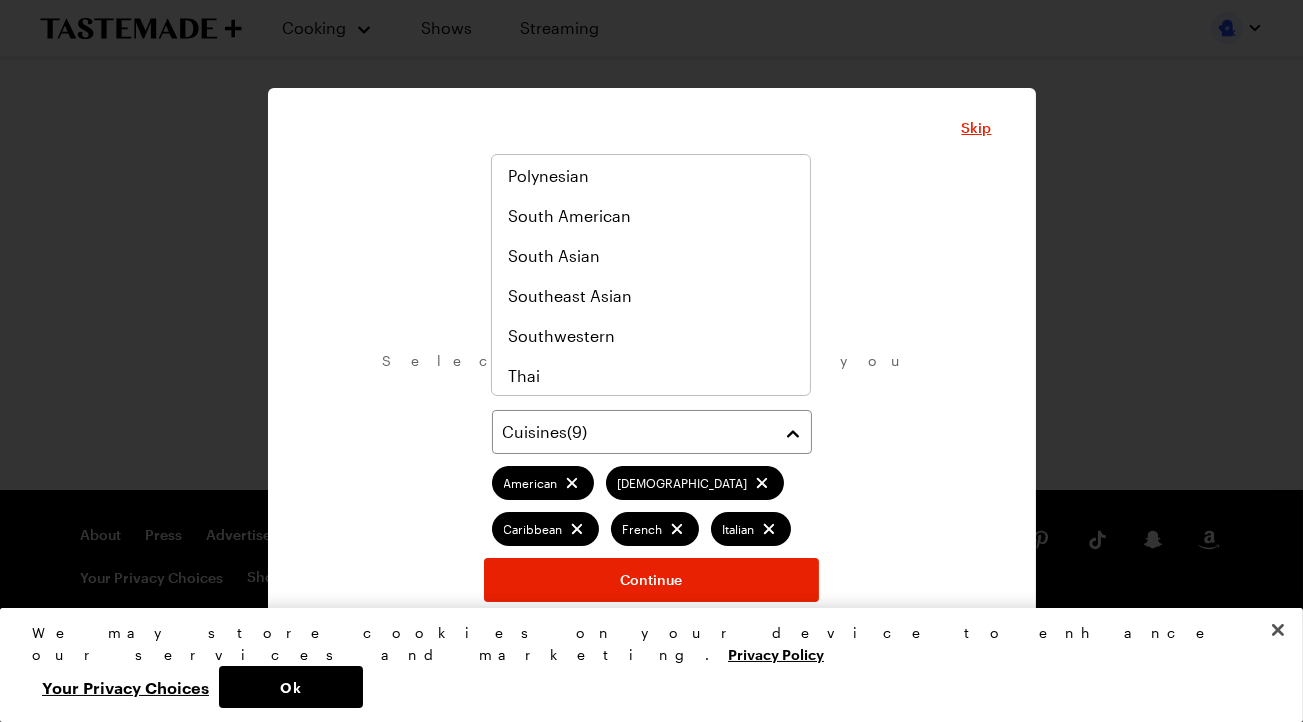 drag, startPoint x: 803, startPoint y: 482, endPoint x: 801, endPoint y: 520, distance: 38.052597 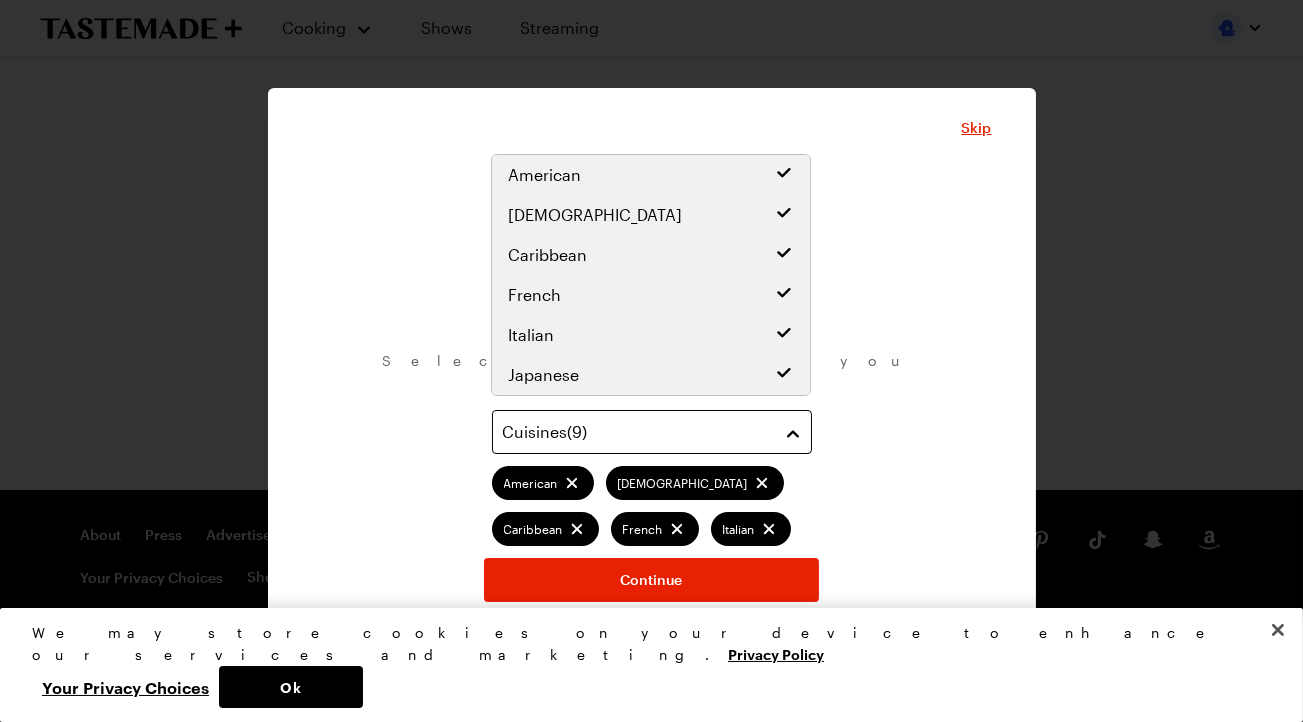 click on "Cuisines  ( 9 )" at bounding box center [637, 432] 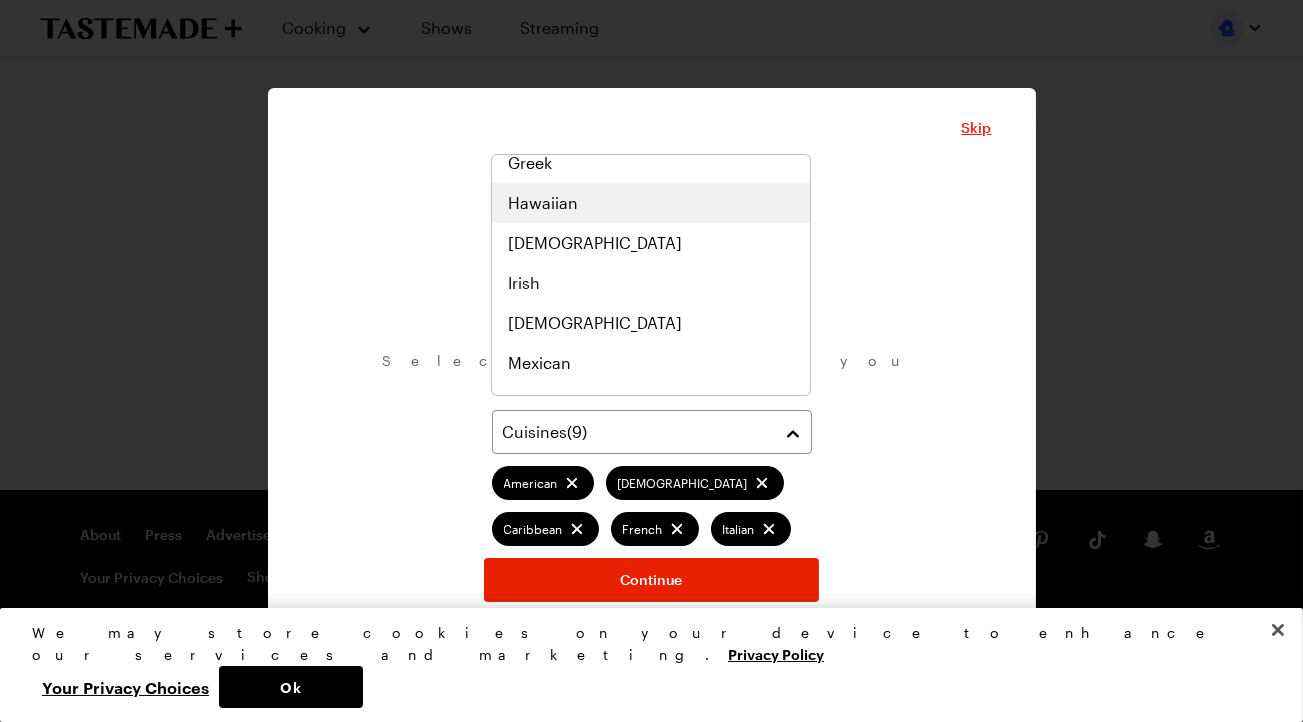 scroll, scrollTop: 800, scrollLeft: 0, axis: vertical 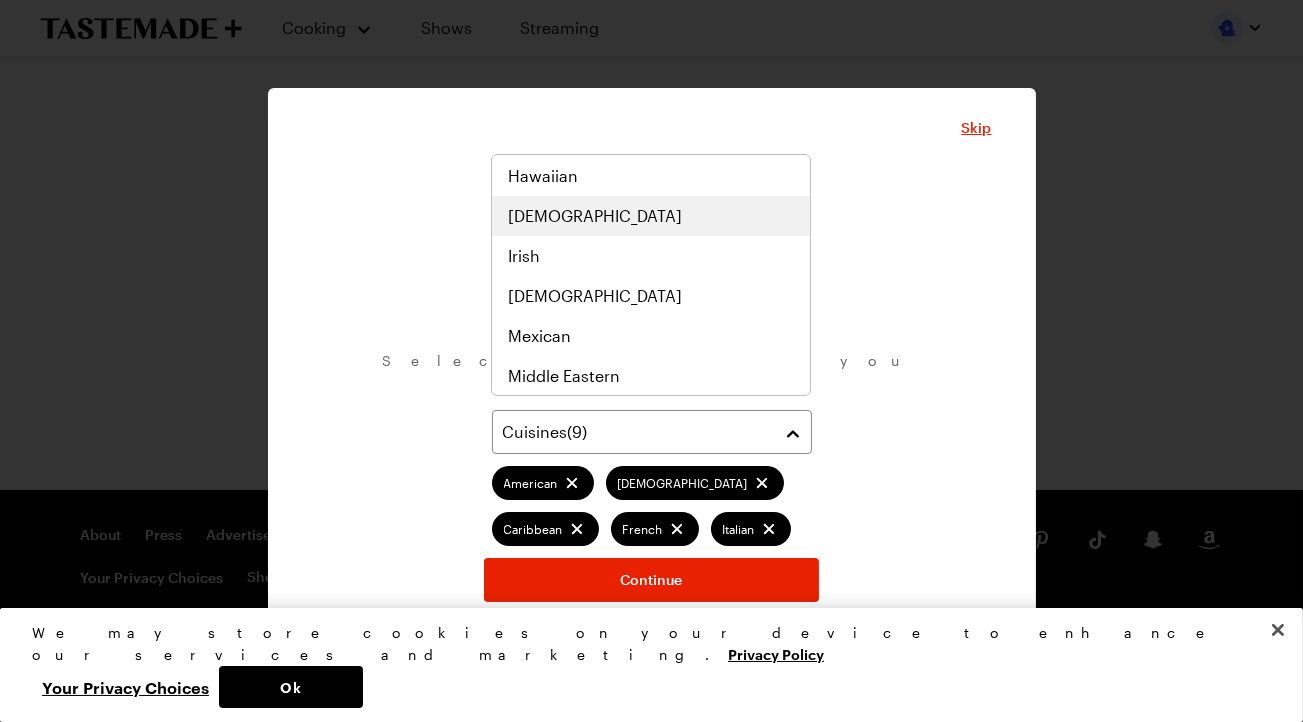 click on "Indian" at bounding box center (651, 216) 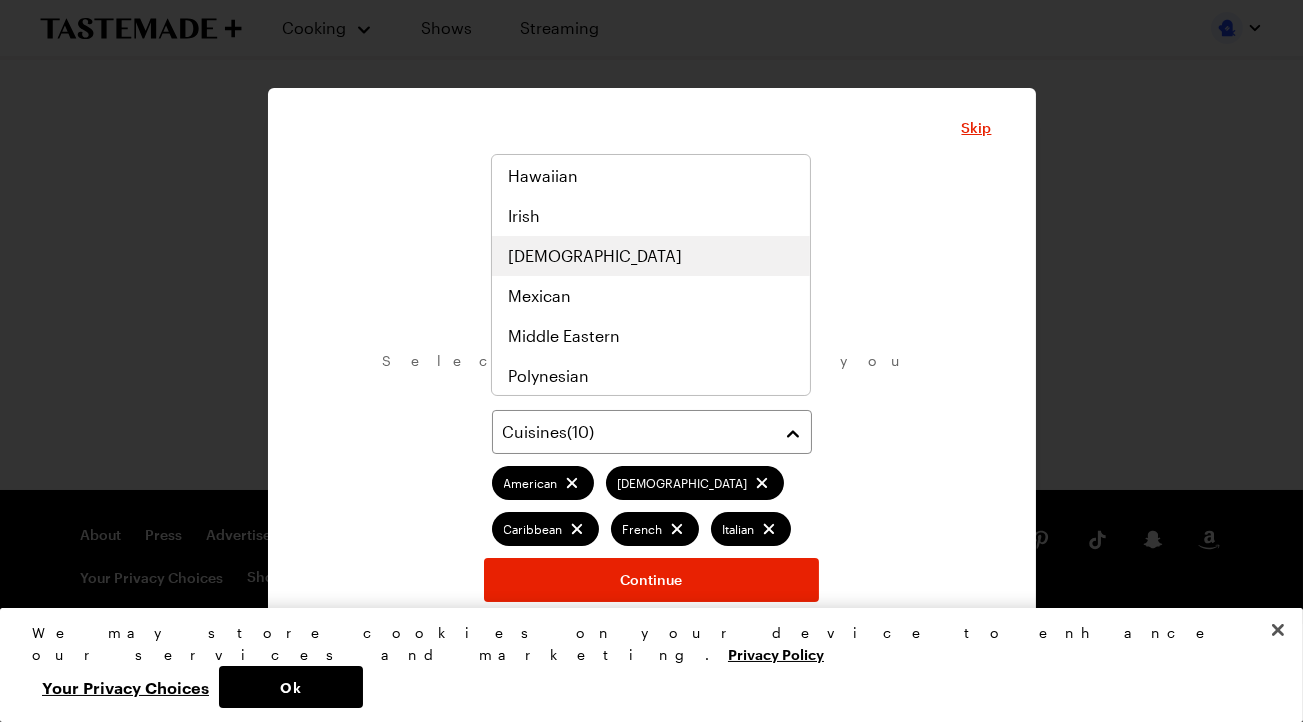 scroll, scrollTop: 940, scrollLeft: 0, axis: vertical 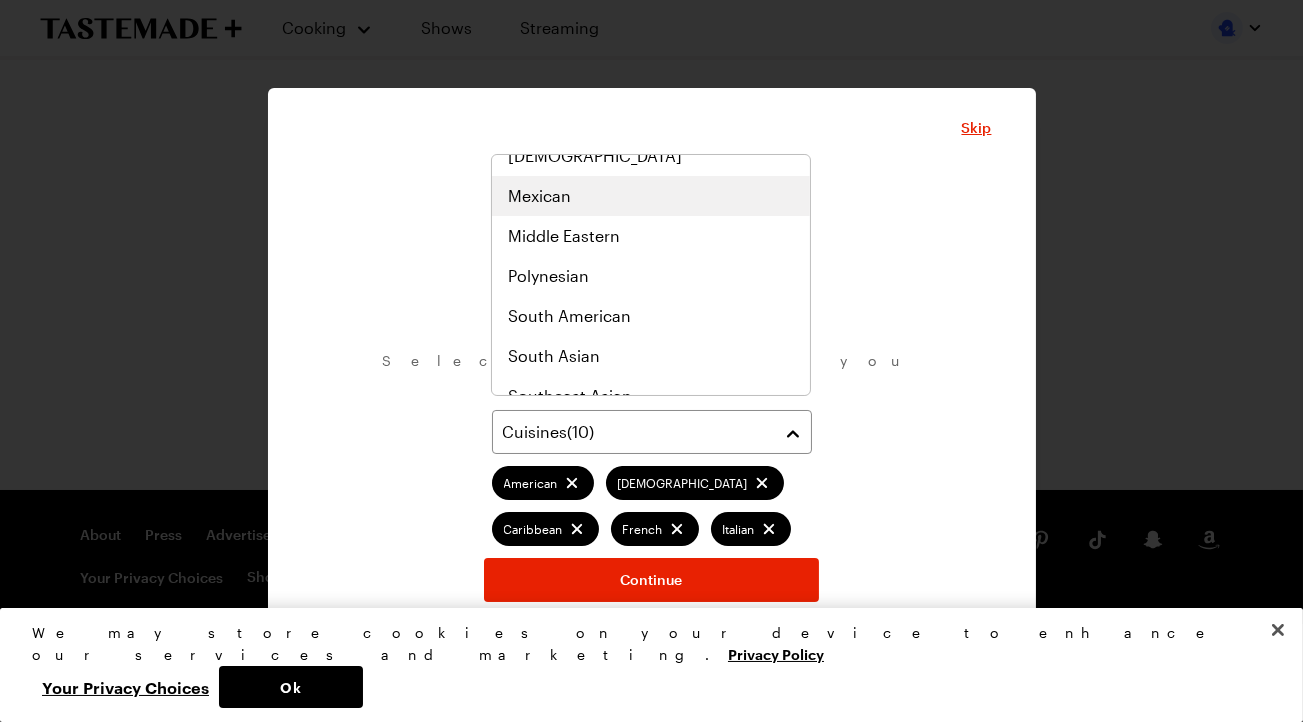 click on "Mexican" at bounding box center [539, 196] 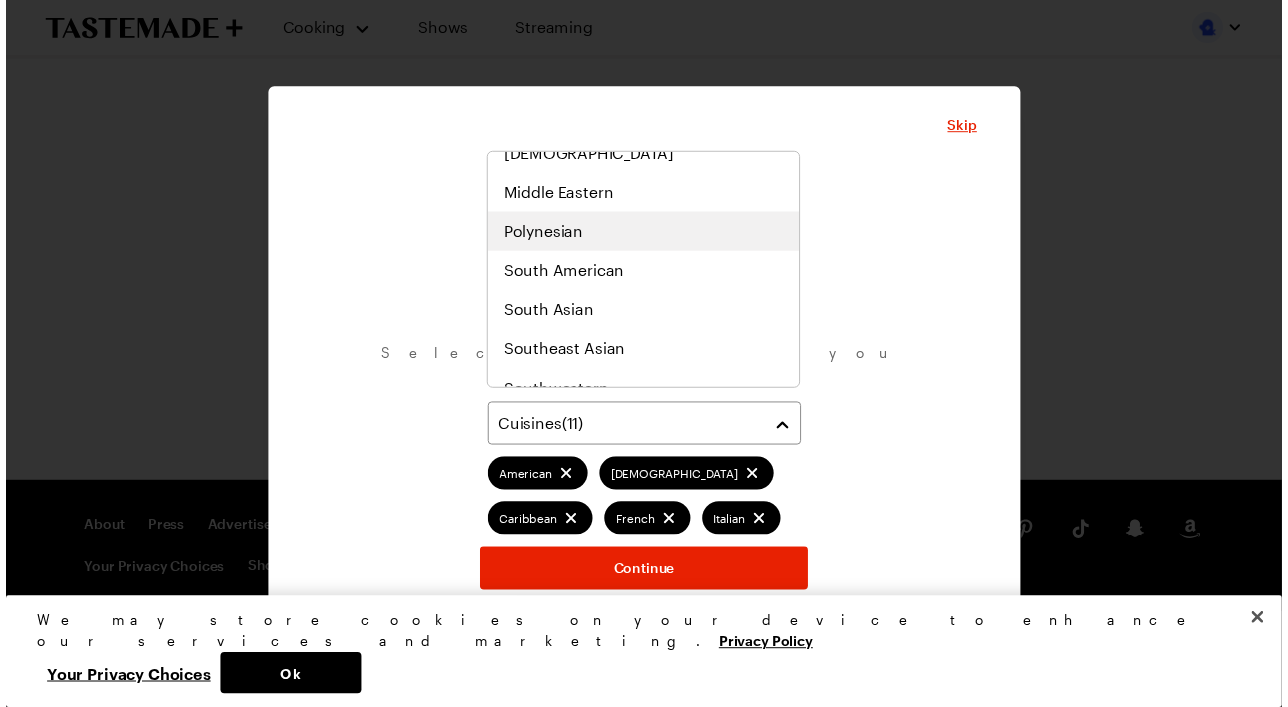 scroll, scrollTop: 1040, scrollLeft: 0, axis: vertical 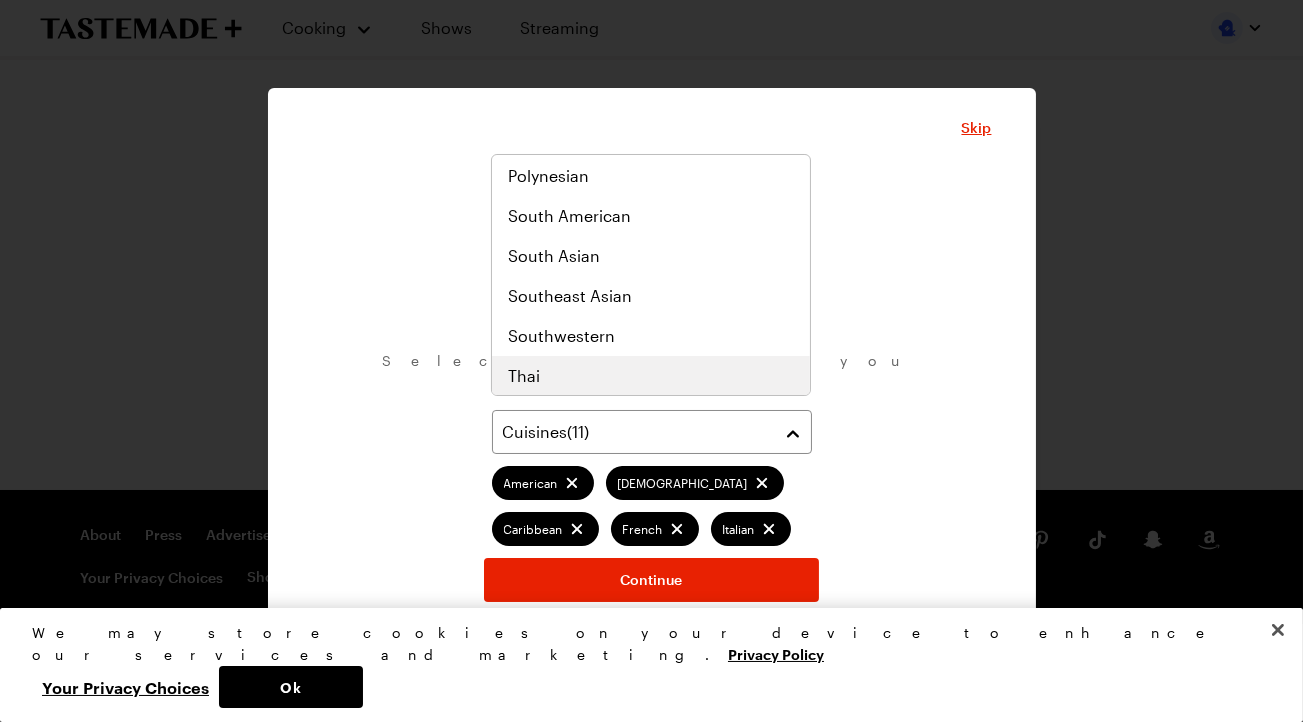 click on "Thai" at bounding box center [651, 376] 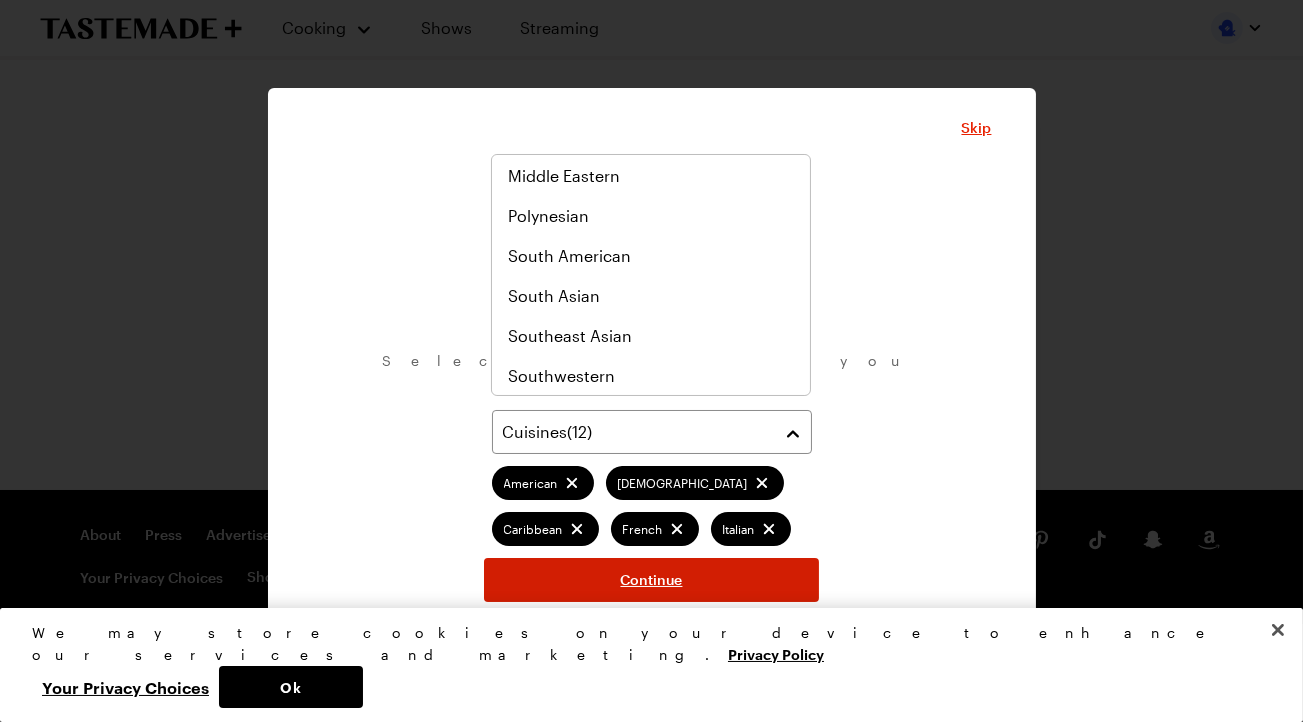 click on "What are your favorite cuisines? Select as many as you like. Cuisines  ( 12 ) American Asian Caribbean French Italian Japanese Korean Mediterranean Southern Indian Mexican Thai Continue" at bounding box center [652, 387] 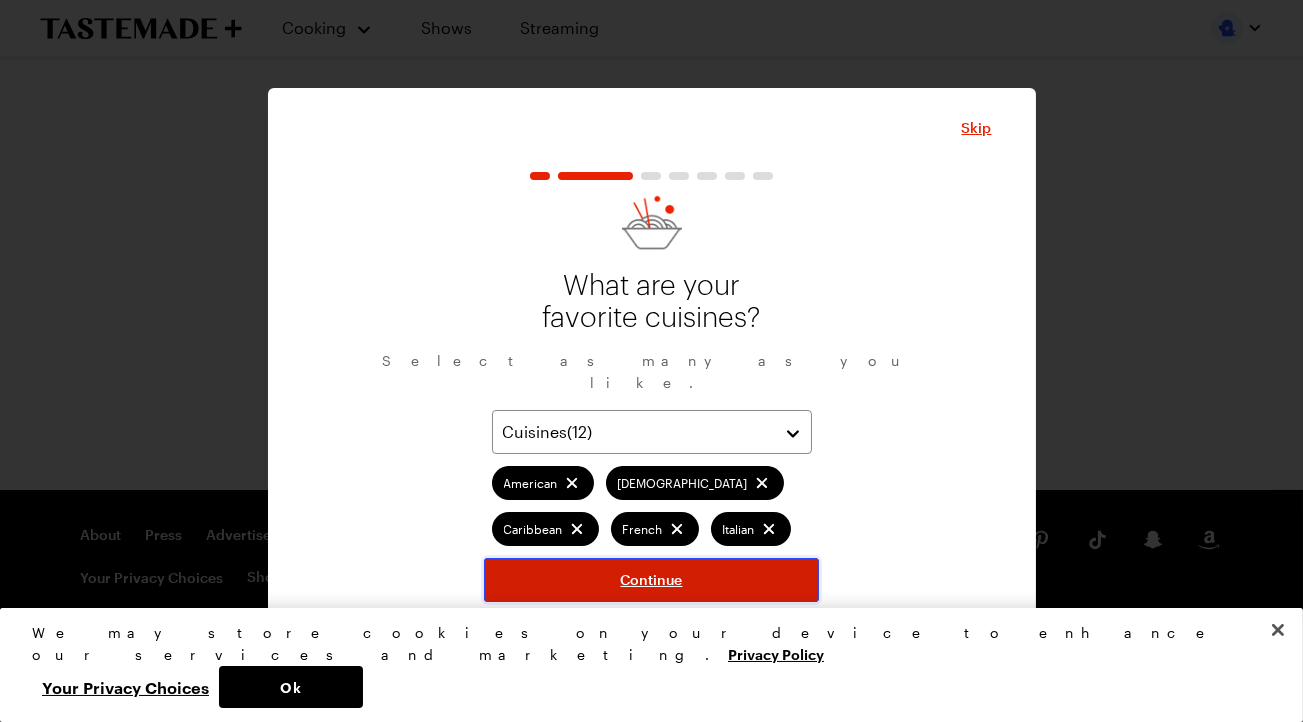 click on "Continue" at bounding box center [652, 580] 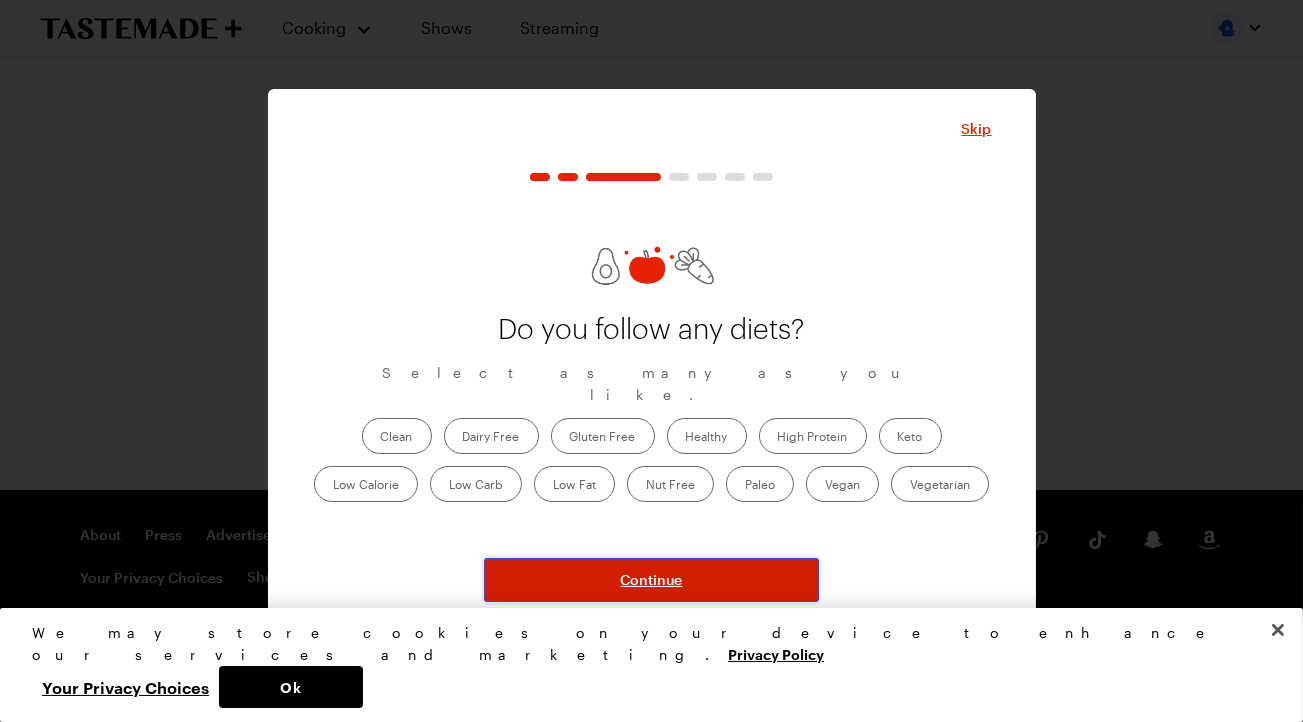 click on "Continue" at bounding box center (651, 580) 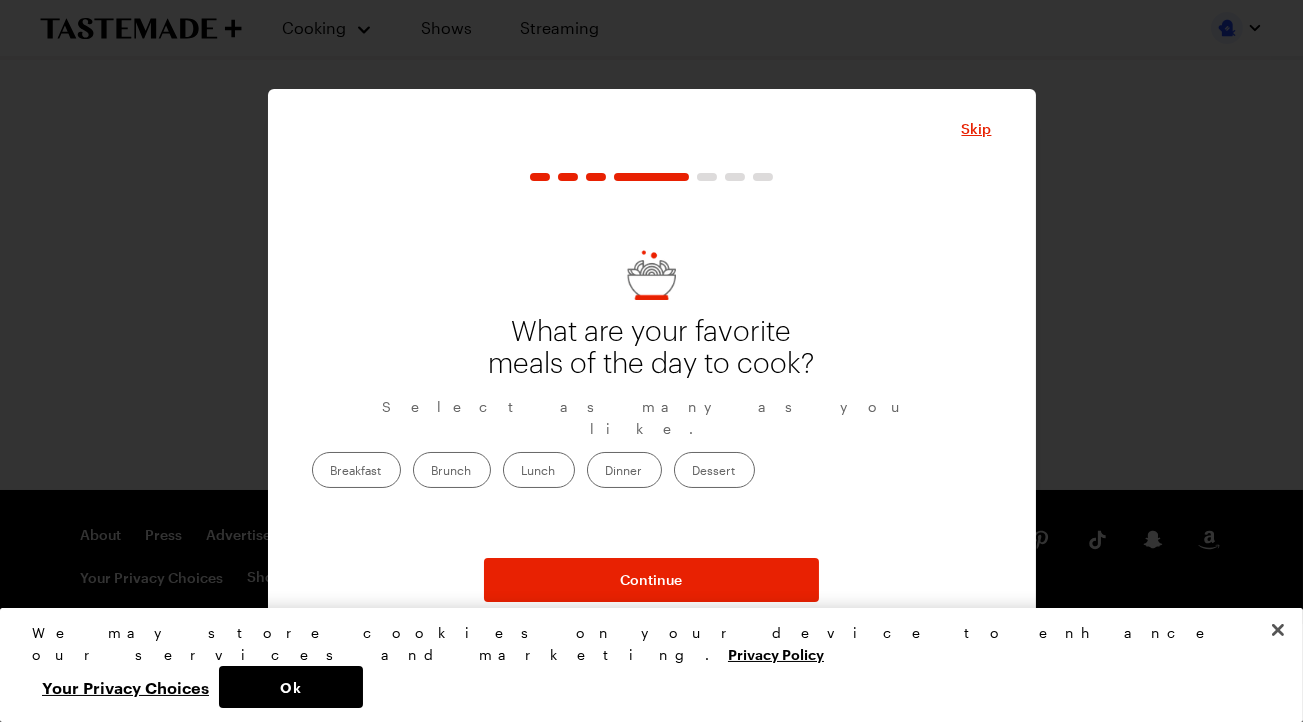 click on "Dinner" at bounding box center [624, 470] 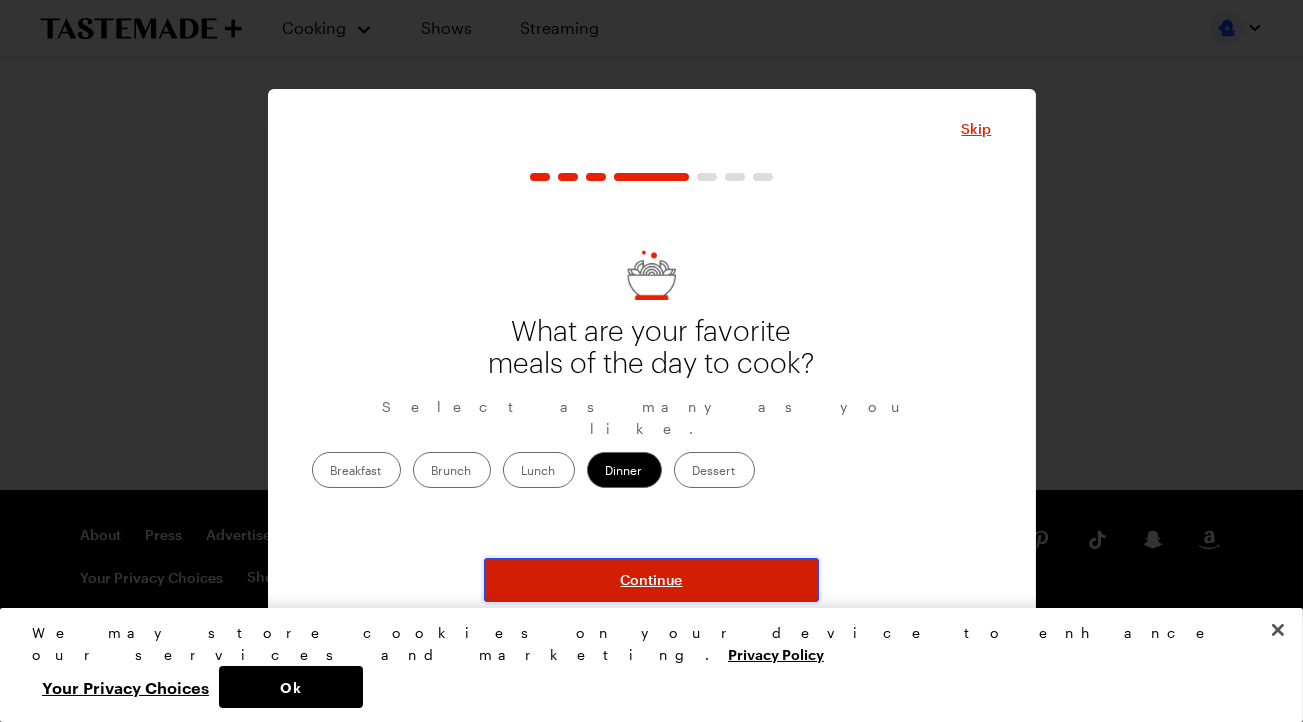 click on "Continue" at bounding box center (651, 580) 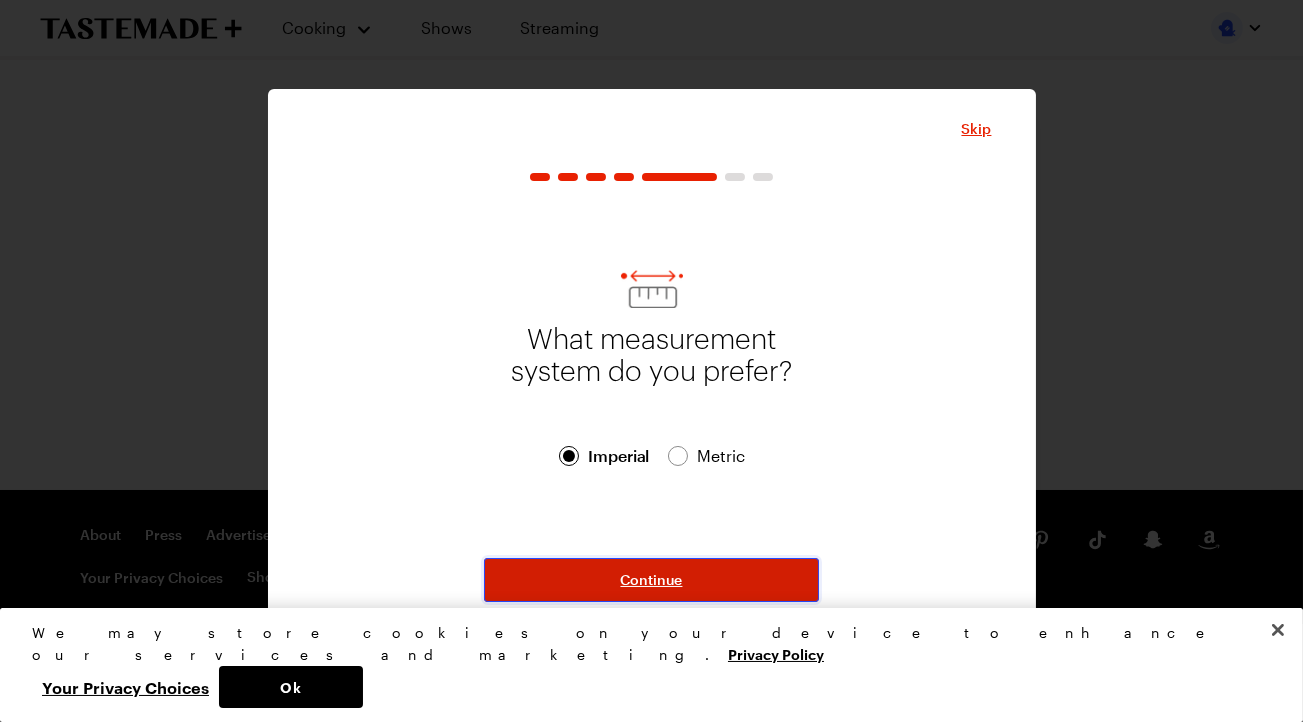 click on "Continue" at bounding box center (652, 580) 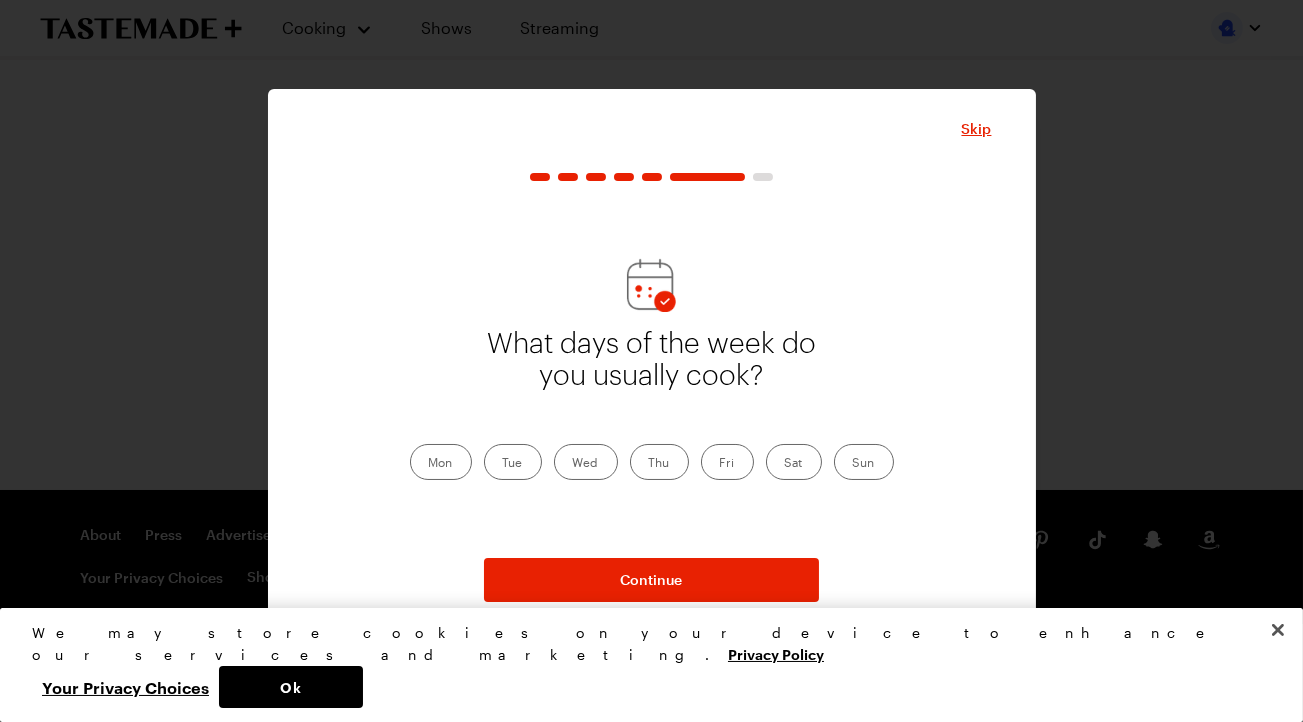 drag, startPoint x: 517, startPoint y: 462, endPoint x: 526, endPoint y: 470, distance: 12.0415945 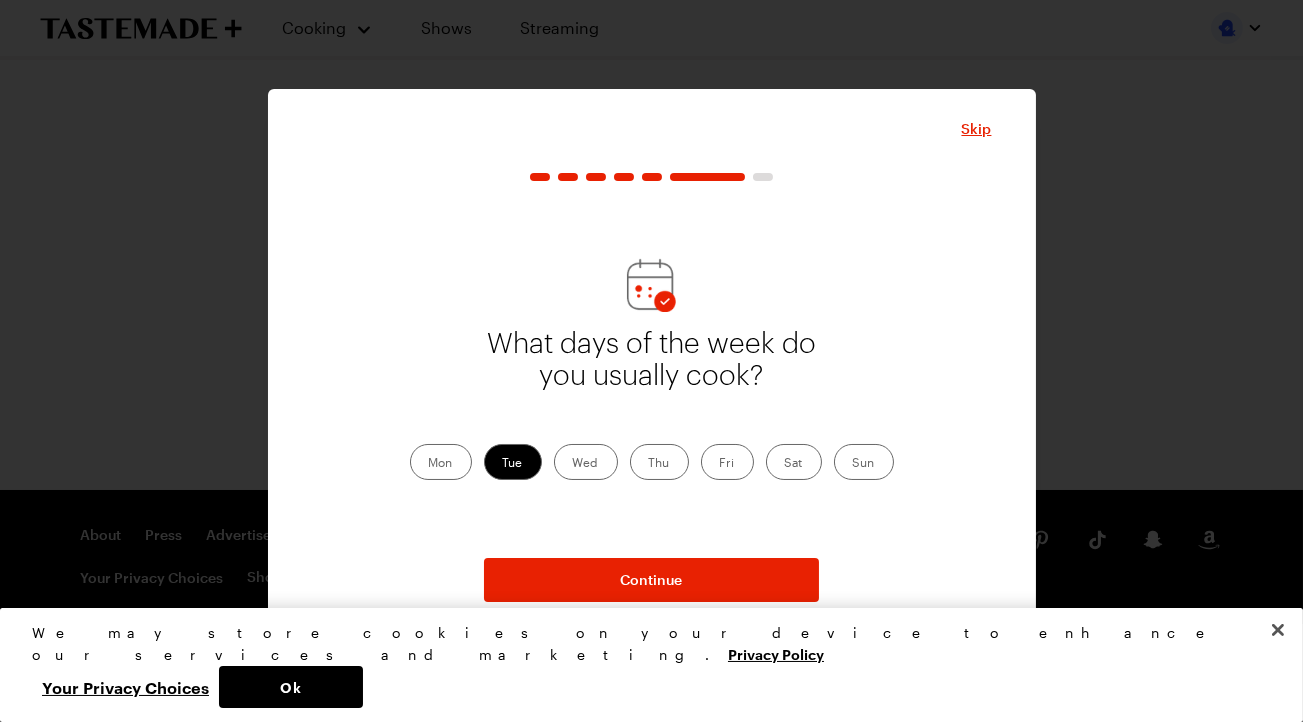 click on "Fri" at bounding box center (727, 462) 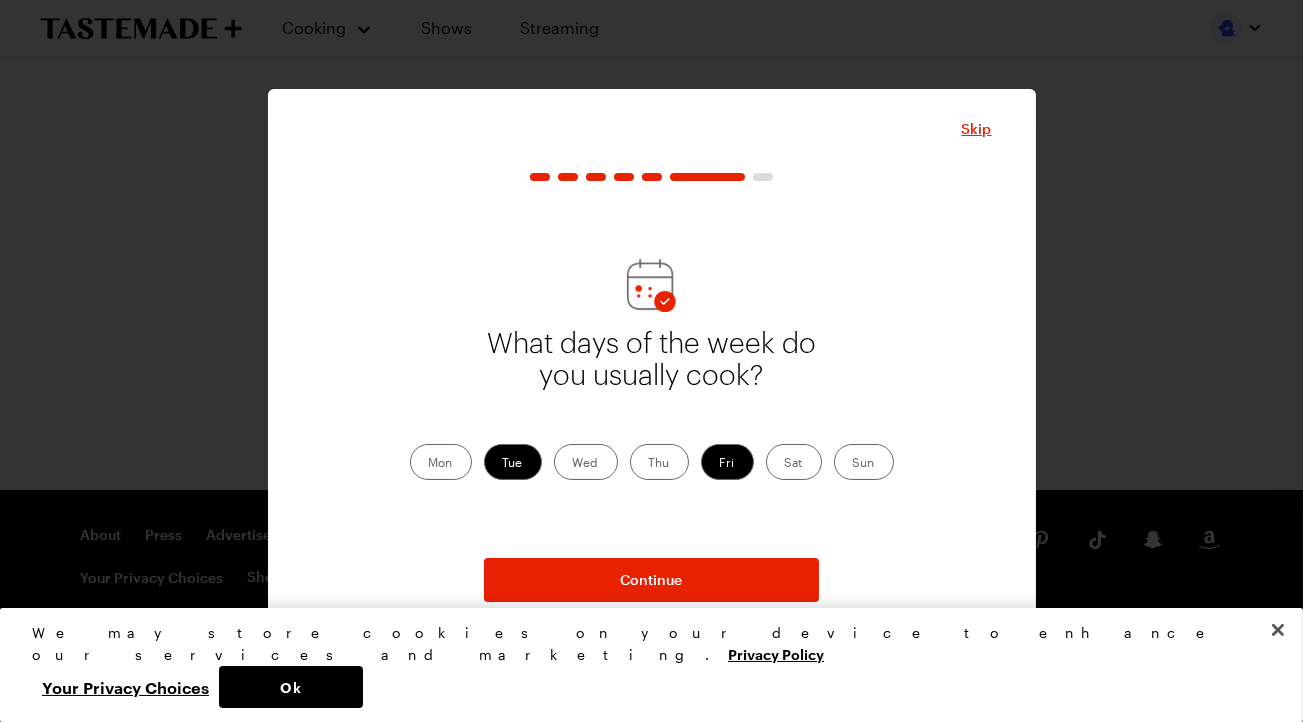drag, startPoint x: 872, startPoint y: 461, endPoint x: 856, endPoint y: 472, distance: 19.416489 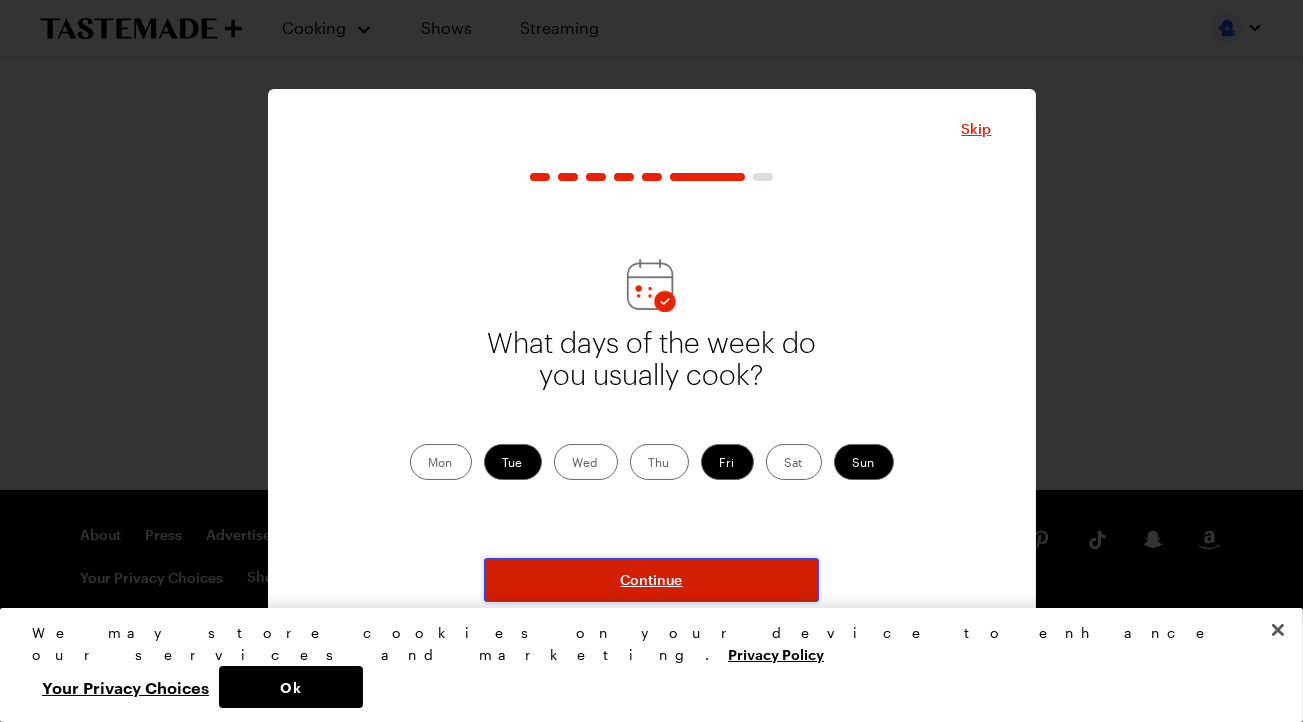click on "Continue" at bounding box center [652, 580] 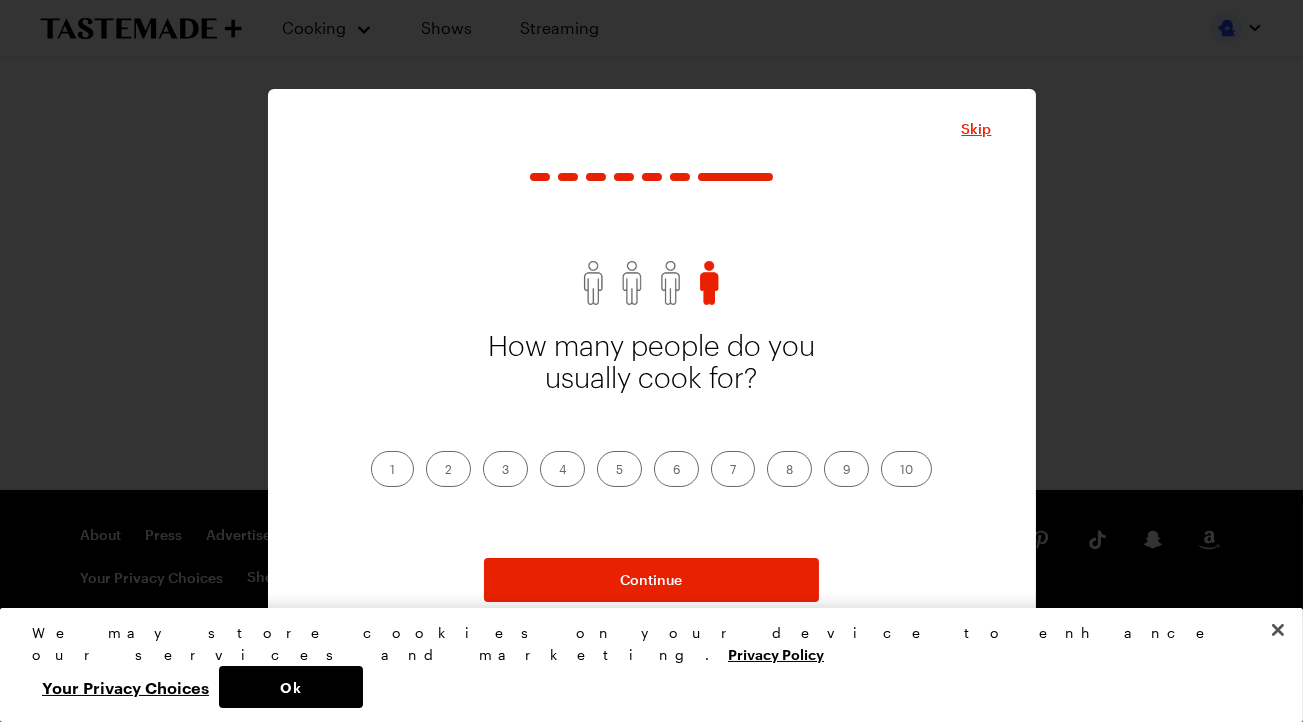 drag, startPoint x: 446, startPoint y: 466, endPoint x: 464, endPoint y: 488, distance: 28.42534 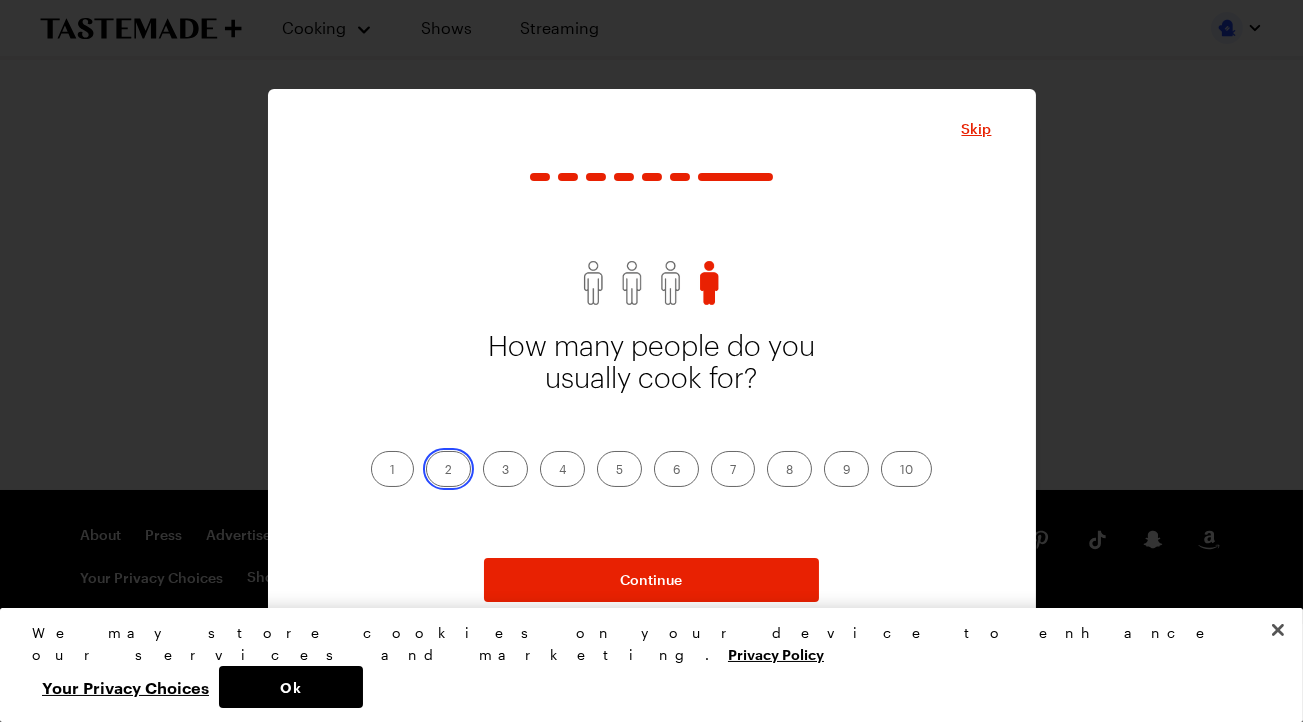 click on "2" at bounding box center [445, 471] 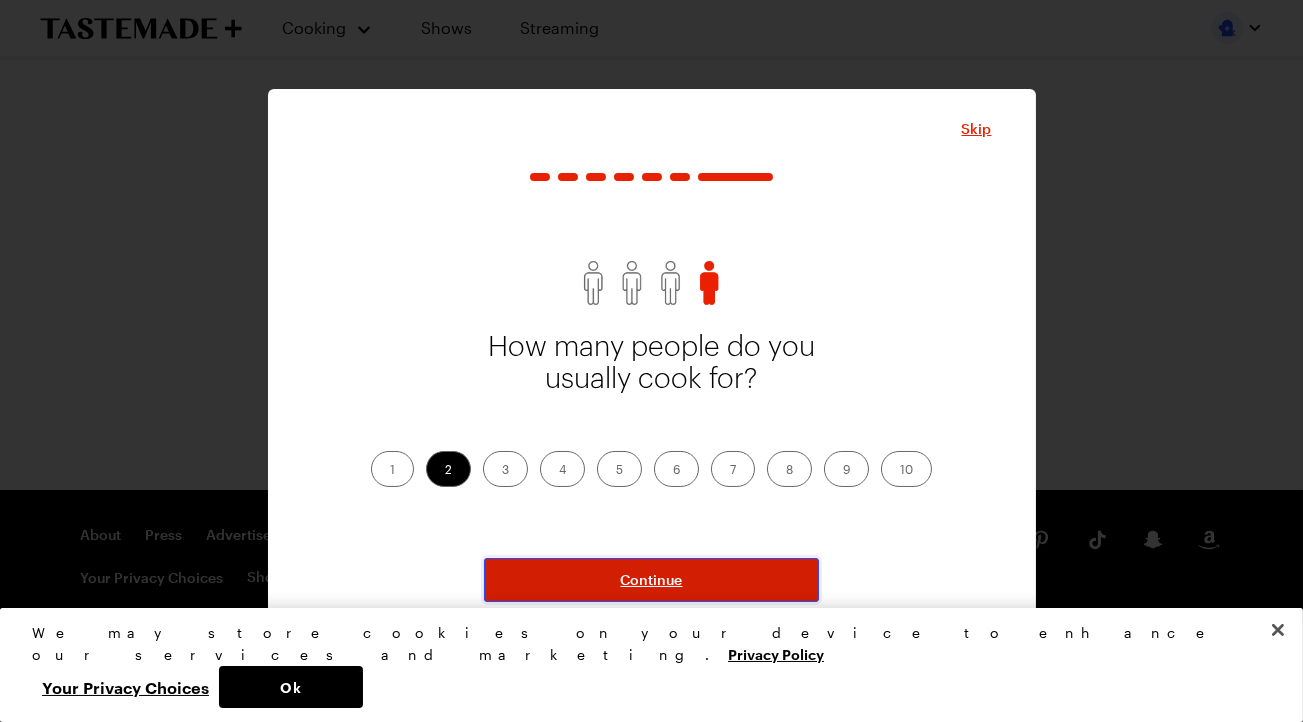click on "Continue" at bounding box center [652, 580] 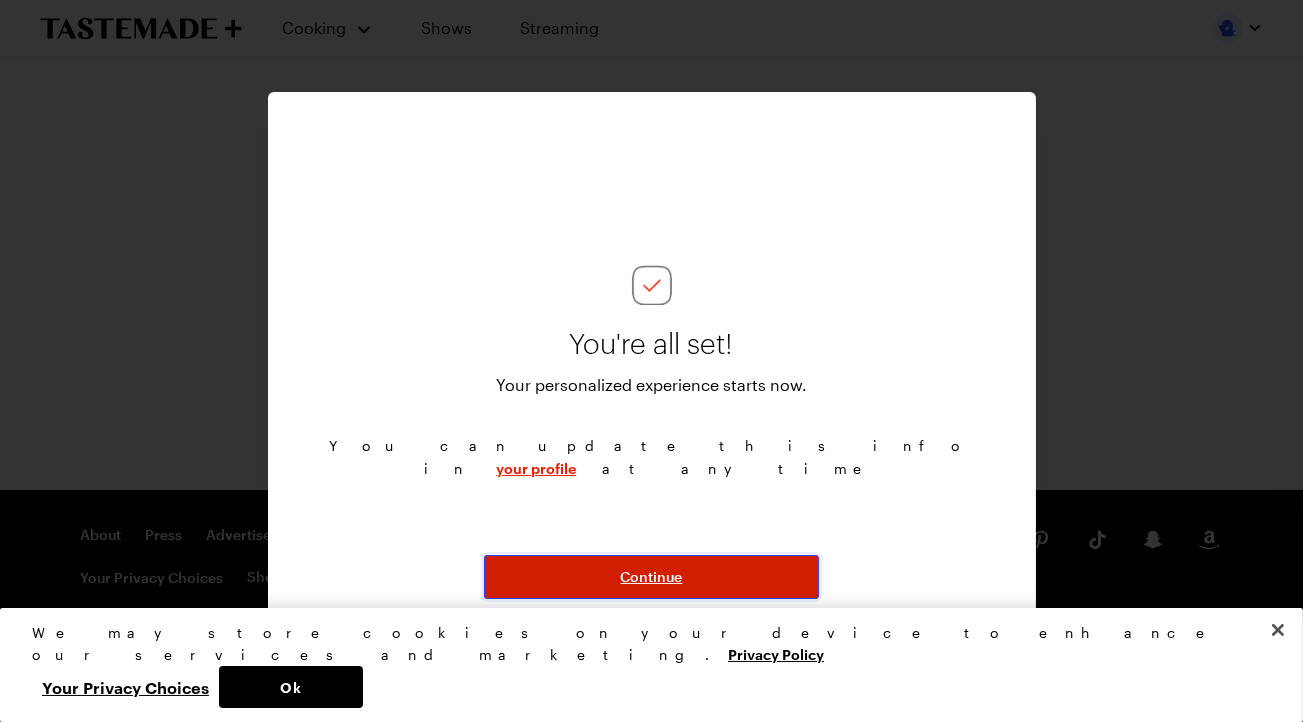 click on "Continue" at bounding box center (652, 577) 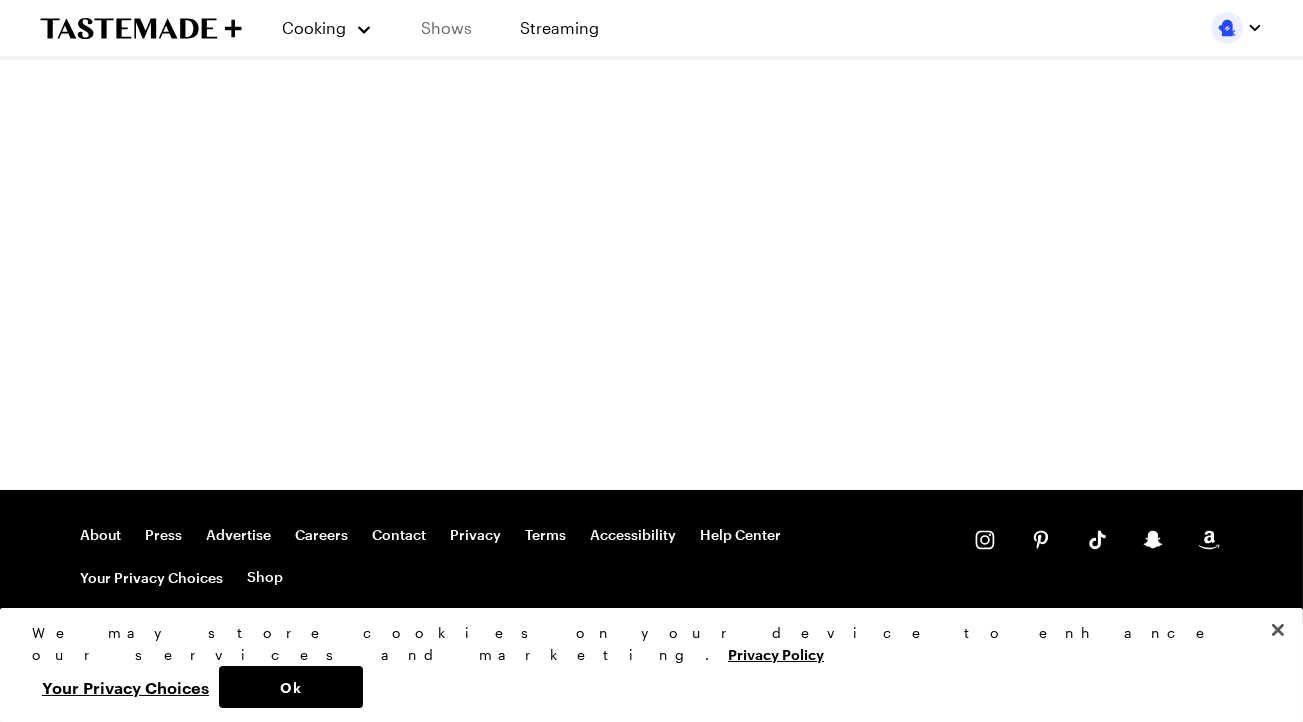 click on "Shows" at bounding box center [446, 28] 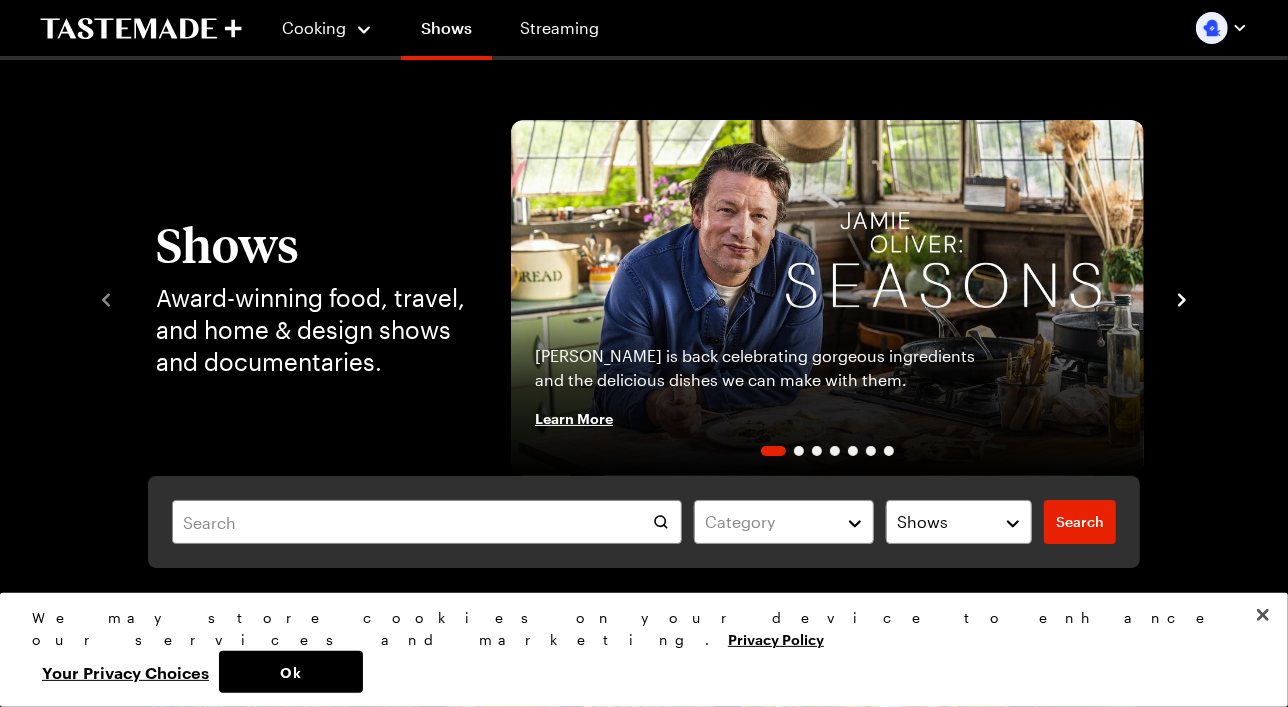 click 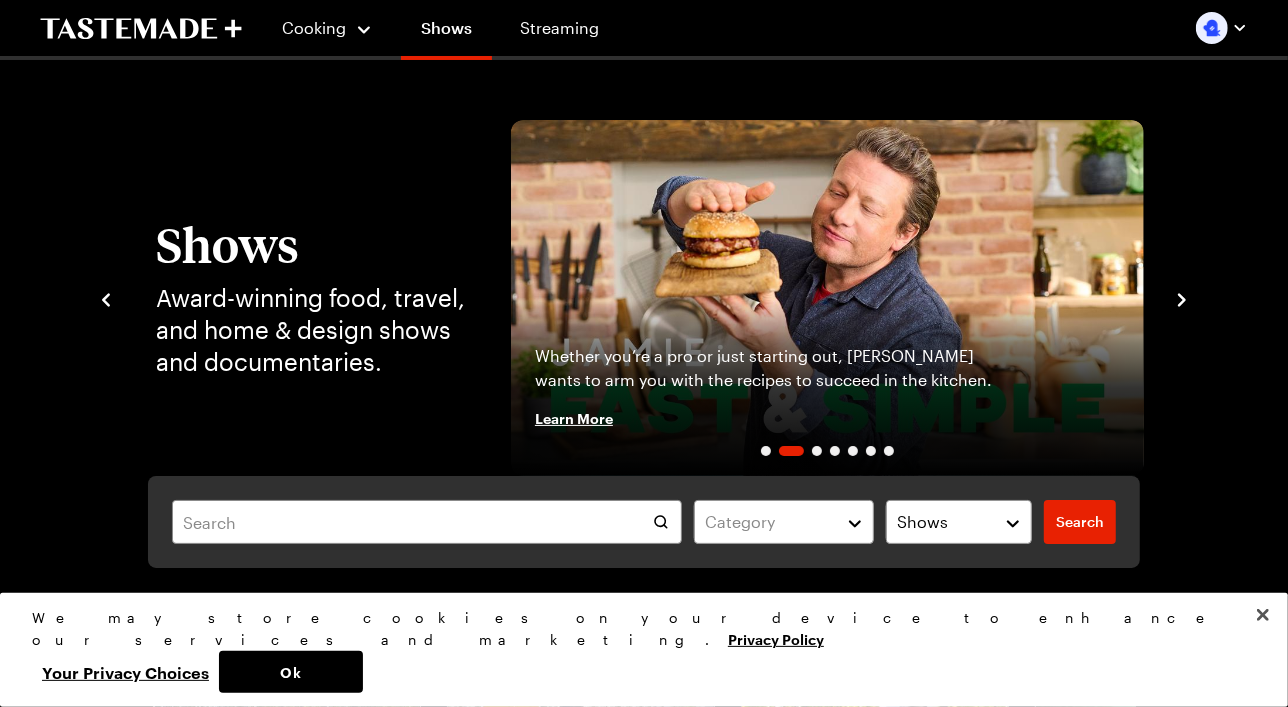 click 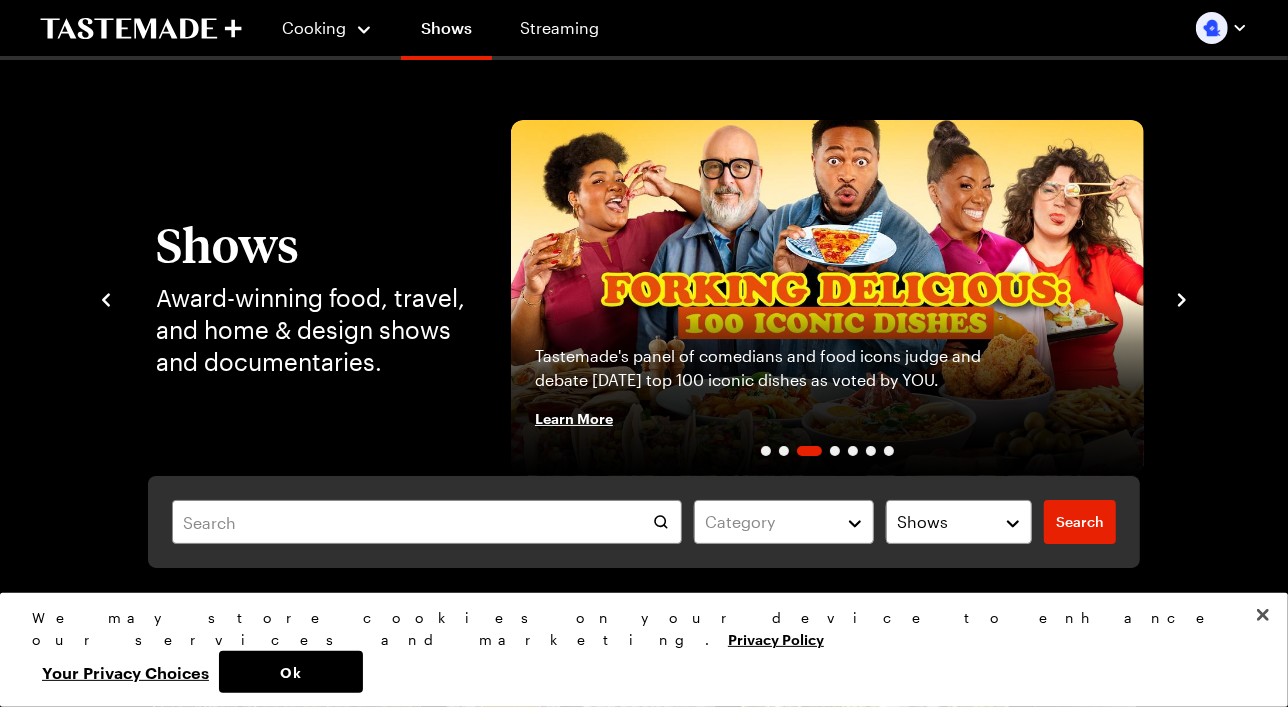 click 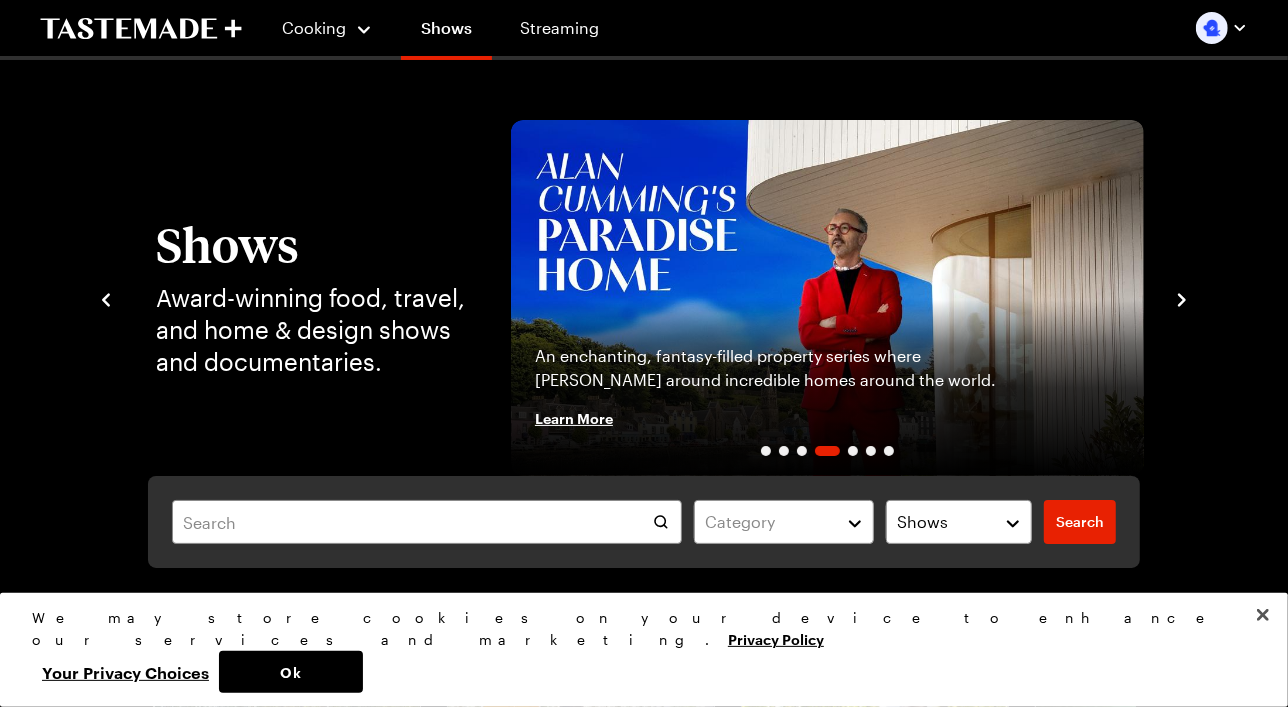 click 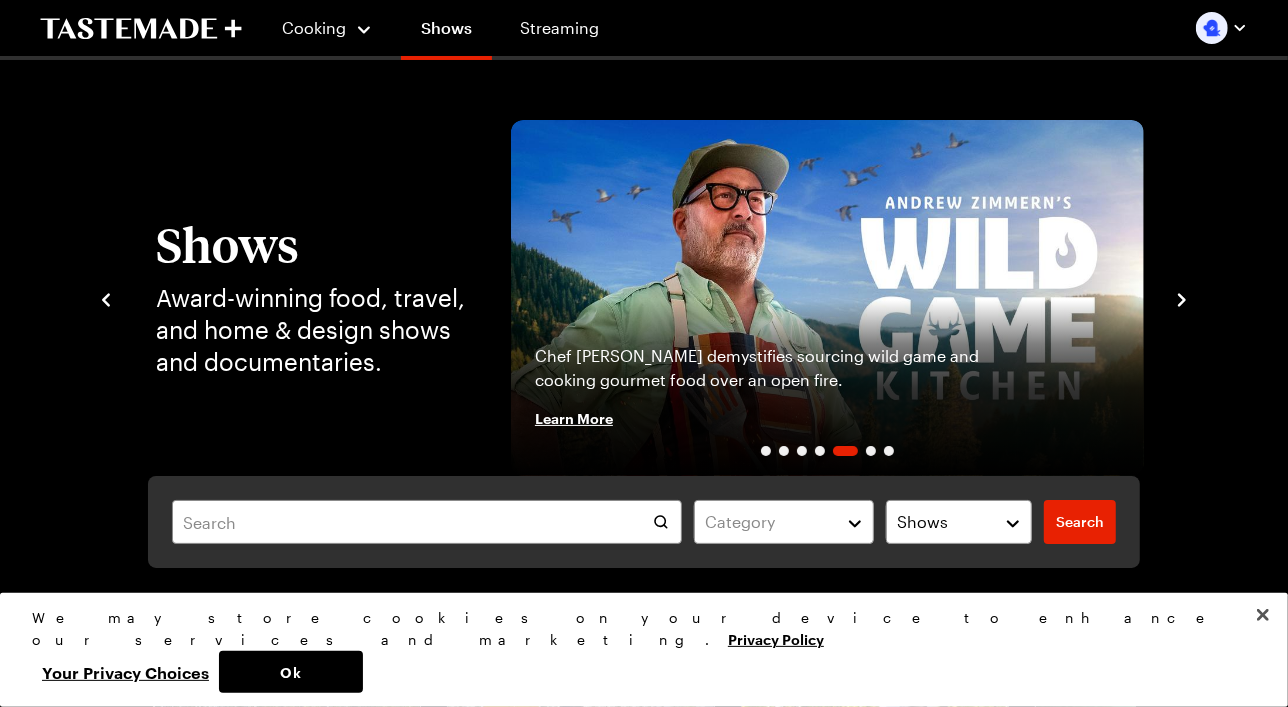 click 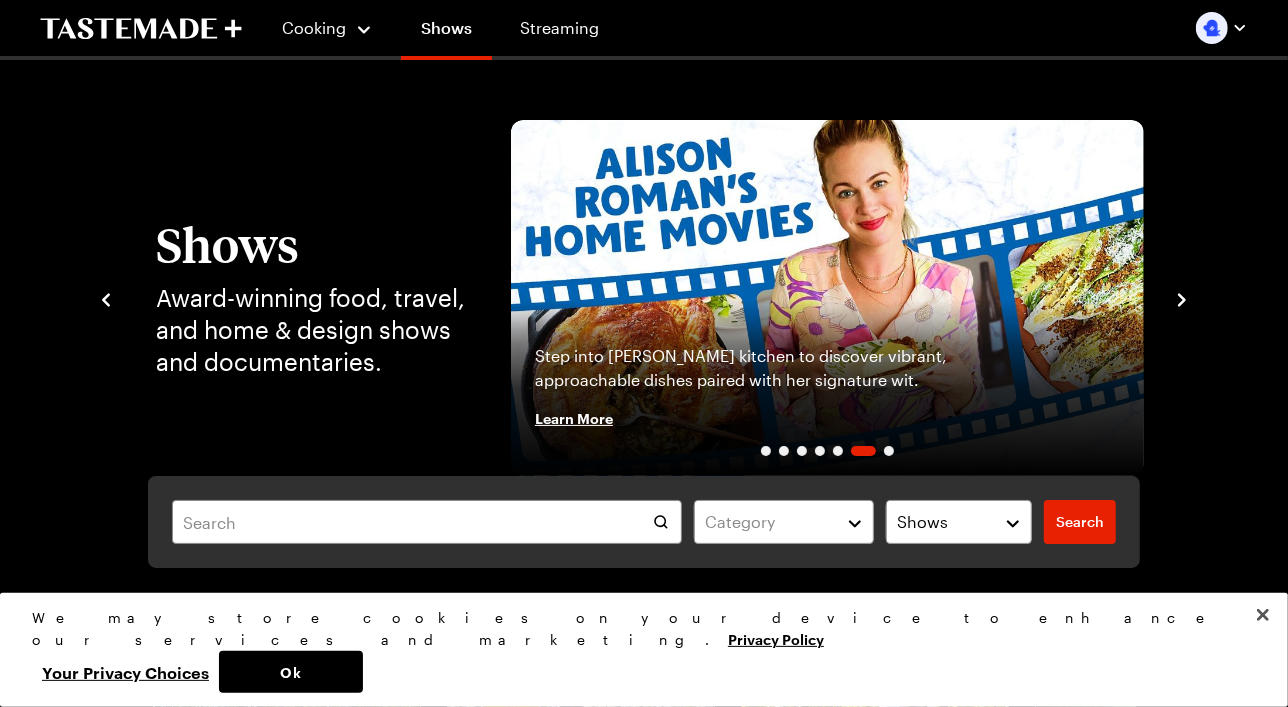 click 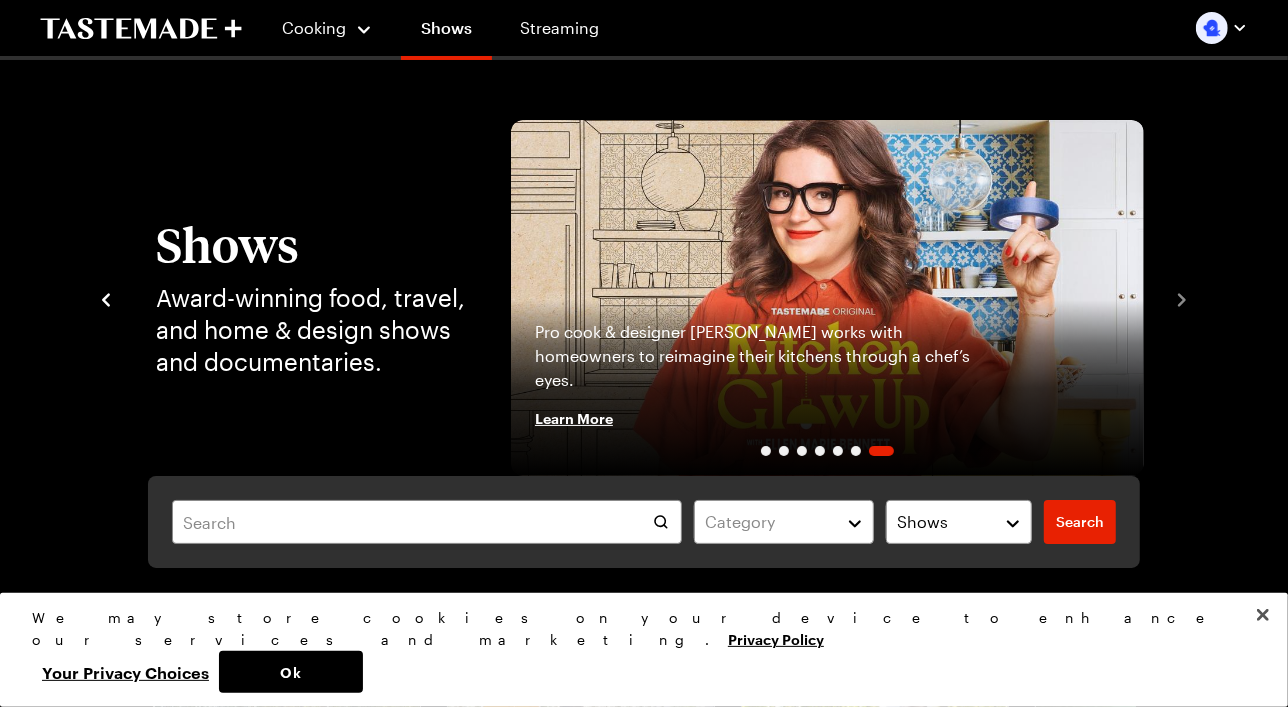click on "Shows Award-winning food, travel, and home & design shows and documentaries. Jamie Oliver is back celebrating gorgeous ingredients and the delicious dishes we can make with them. Learn More Whether you’re a pro or just starting out, Jamie wants to arm you with the recipes to succeed in the kitchen. Learn More Tastemade's panel of comedians and food icons judge and debate today's top 100 iconic dishes as voted by YOU. Learn More An enchanting, fantasy-filled property series where Alan snoops around incredible homes around the world. Learn More Chef Andrew Zimmern demystifies sourcing wild game and cooking gourmet food over an open fire. Learn More Step into Alison Roman's kitchen to discover vibrant, approachable dishes paired with her signature wit. Learn More Pro cook & designer Ellen Bennett works with homeowners to reimagine their kitchens through a chef’s eyes. Learn More" at bounding box center [644, 298] 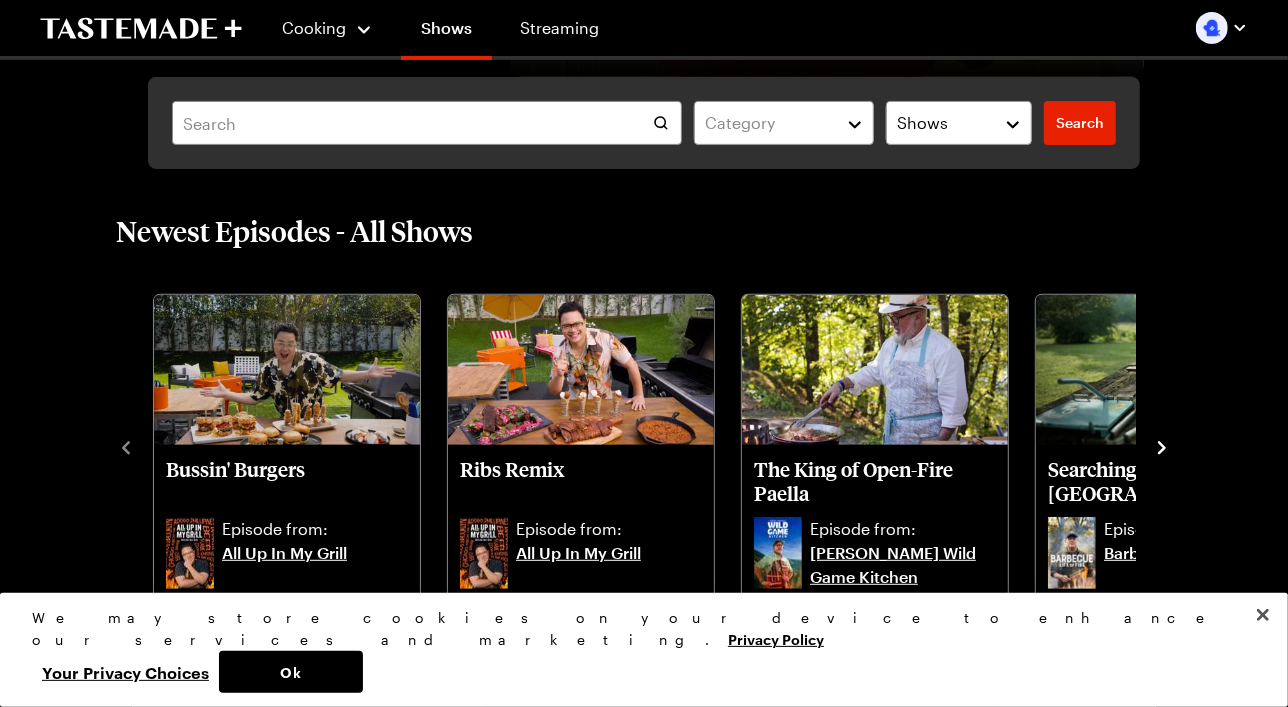 scroll, scrollTop: 400, scrollLeft: 0, axis: vertical 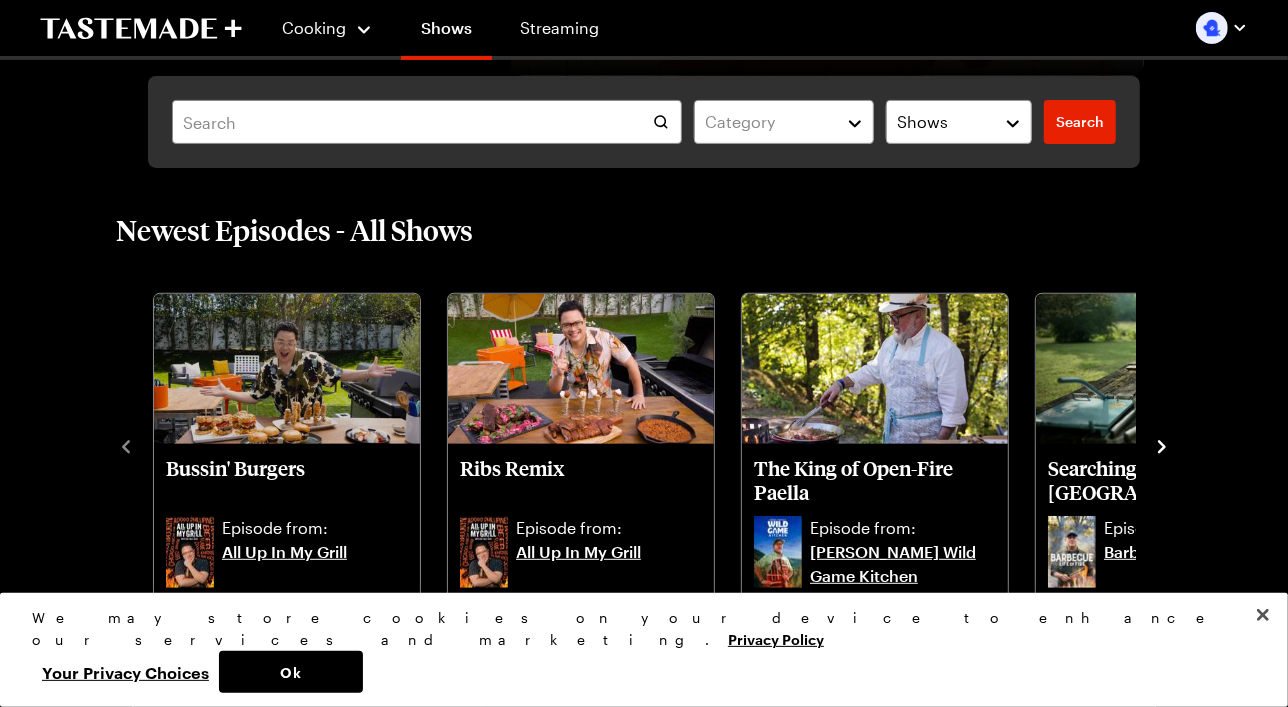 click 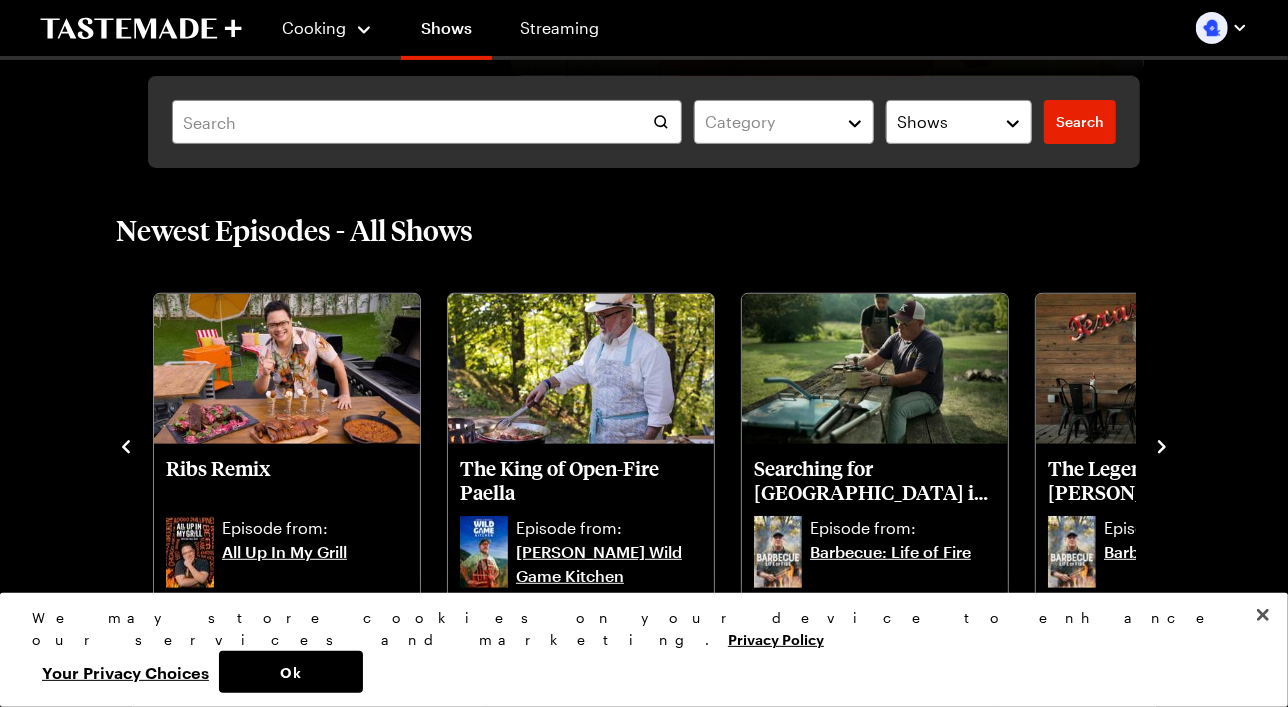 click 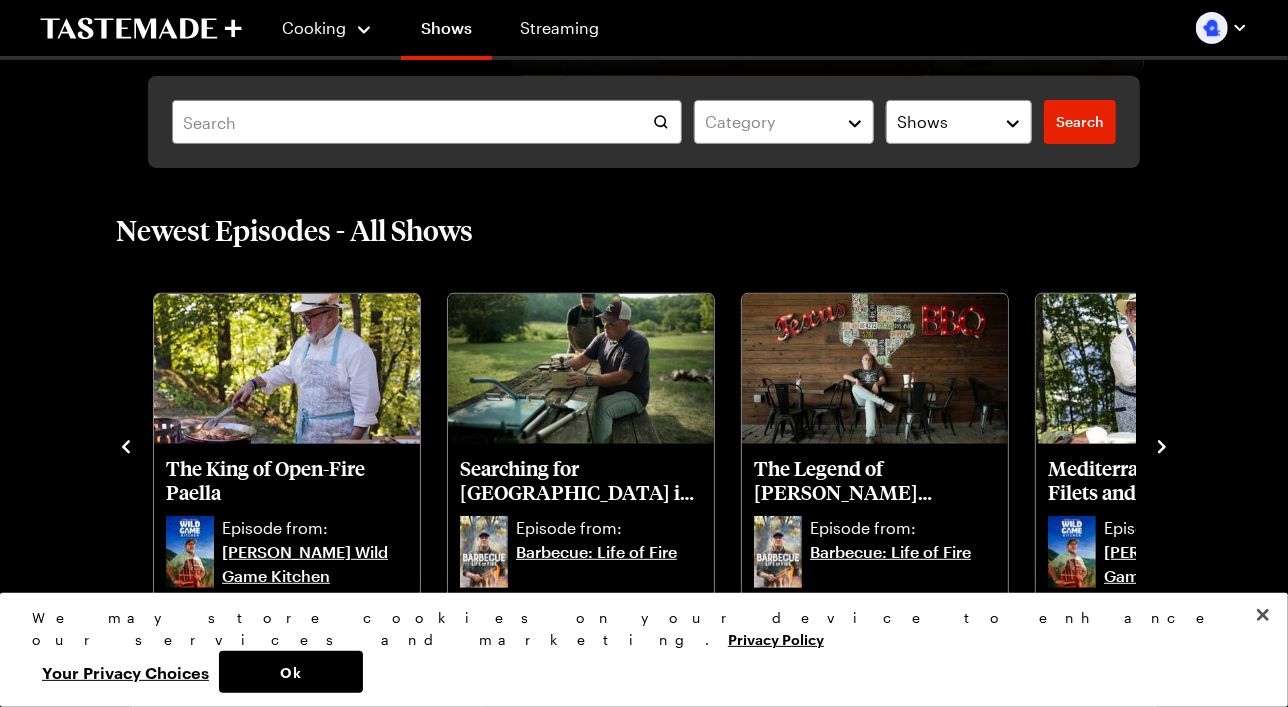 click 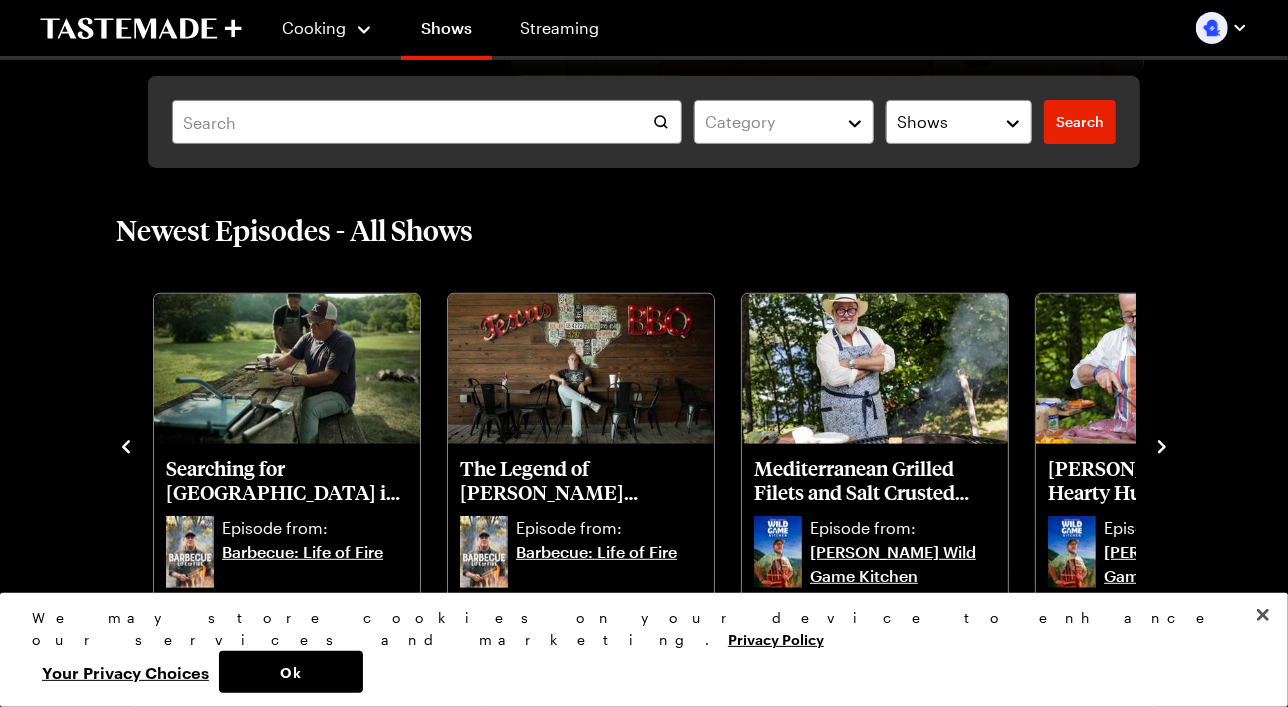click 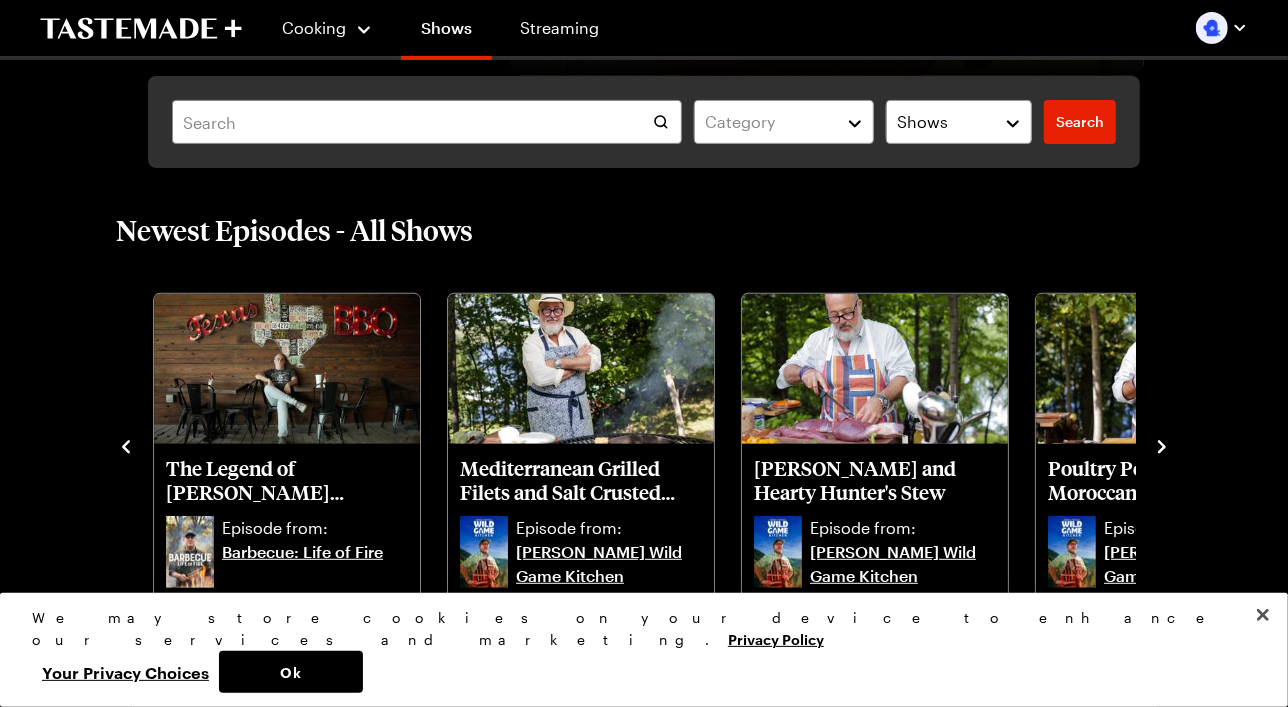 click 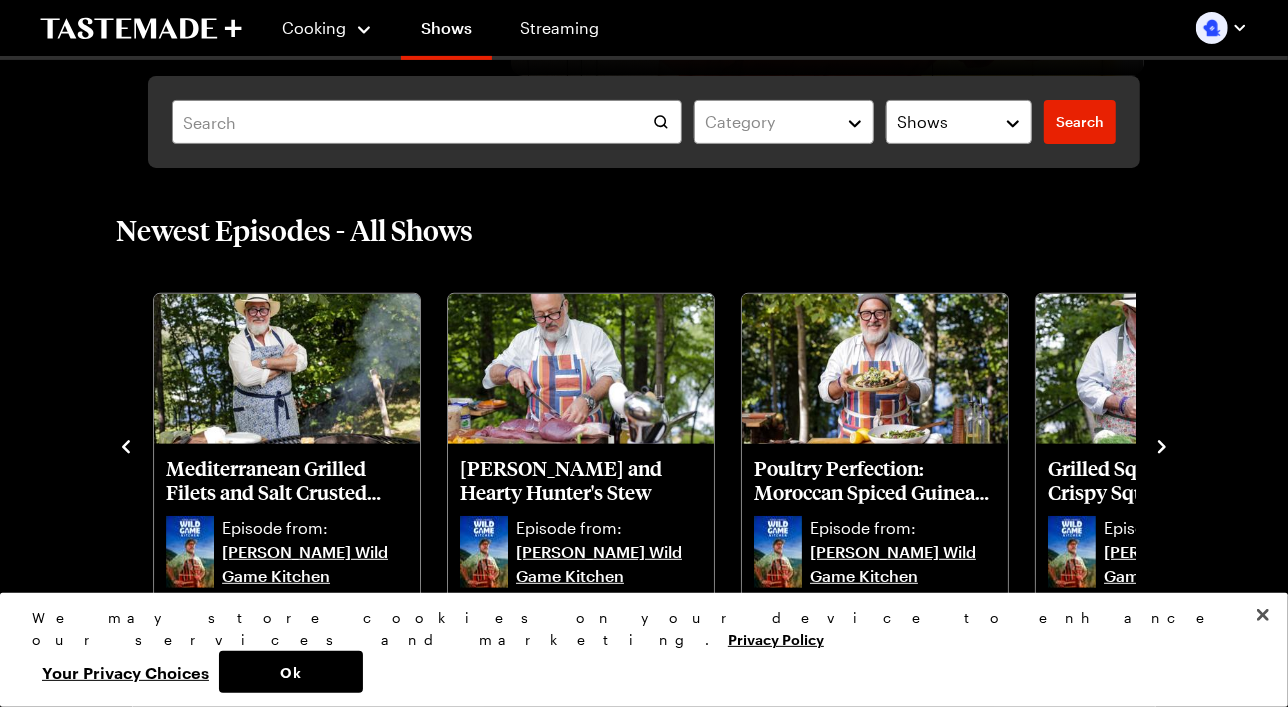 click 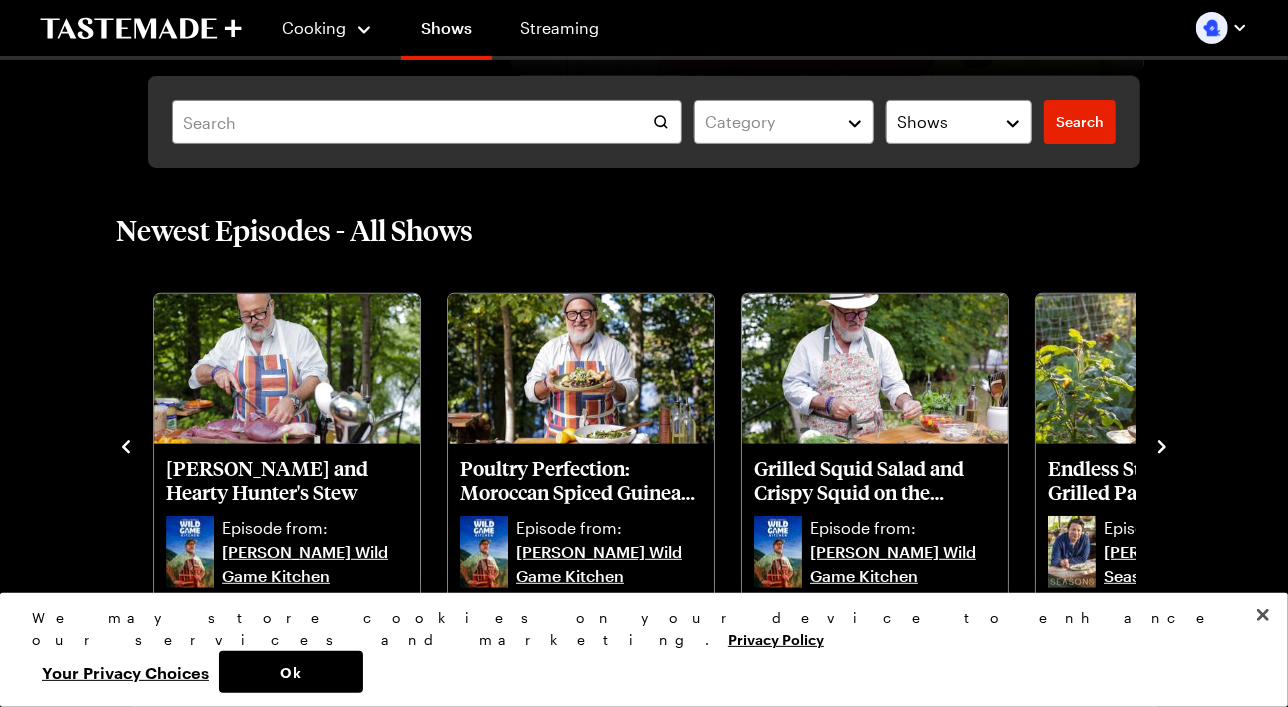 click 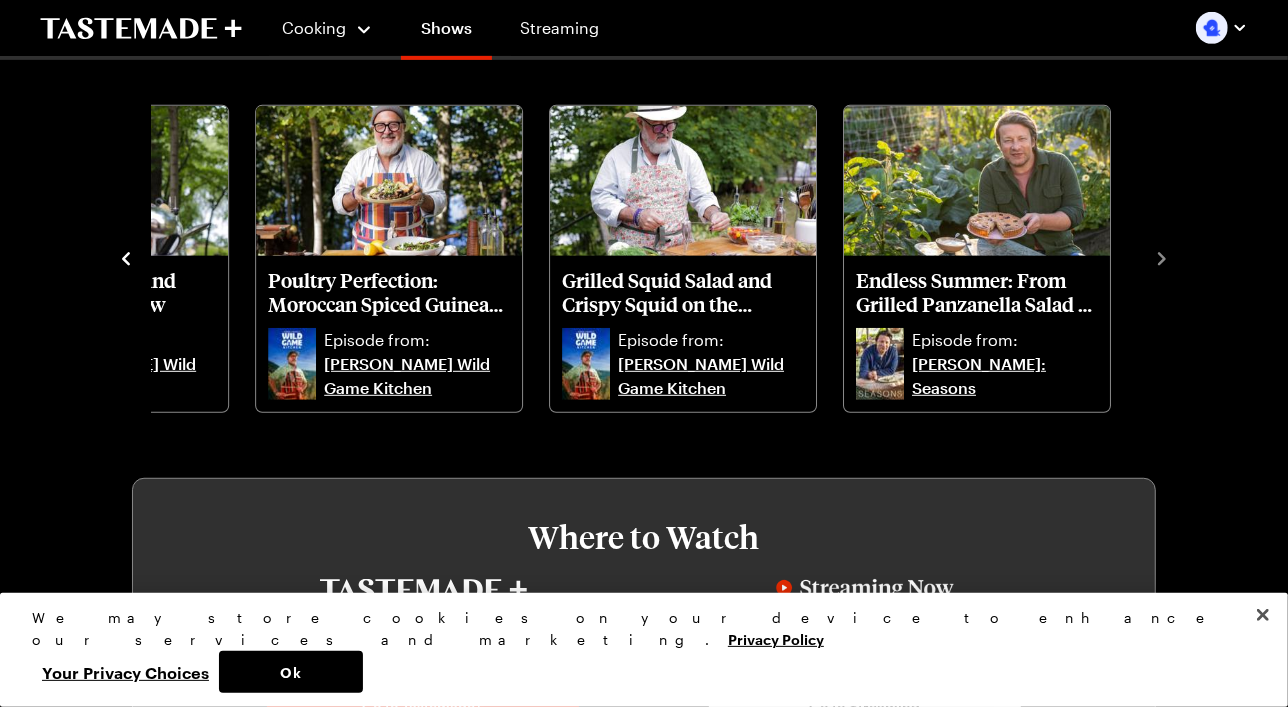 scroll, scrollTop: 700, scrollLeft: 0, axis: vertical 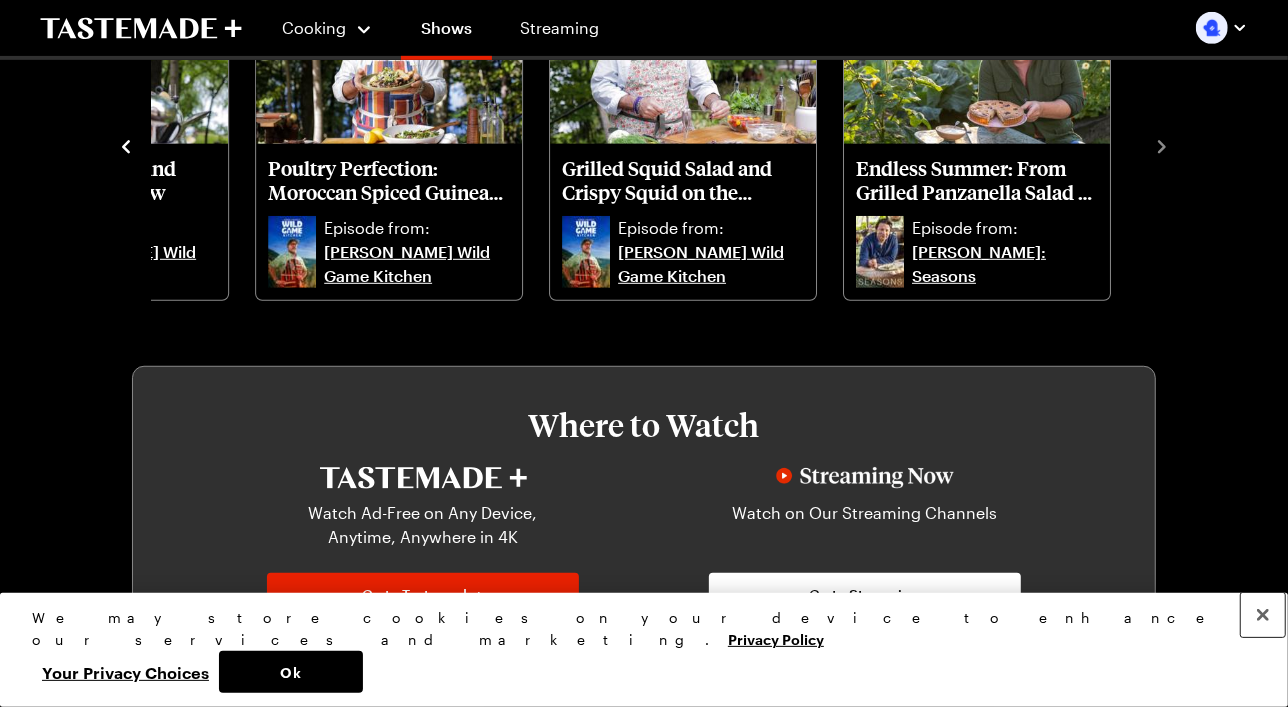 click at bounding box center (1263, 615) 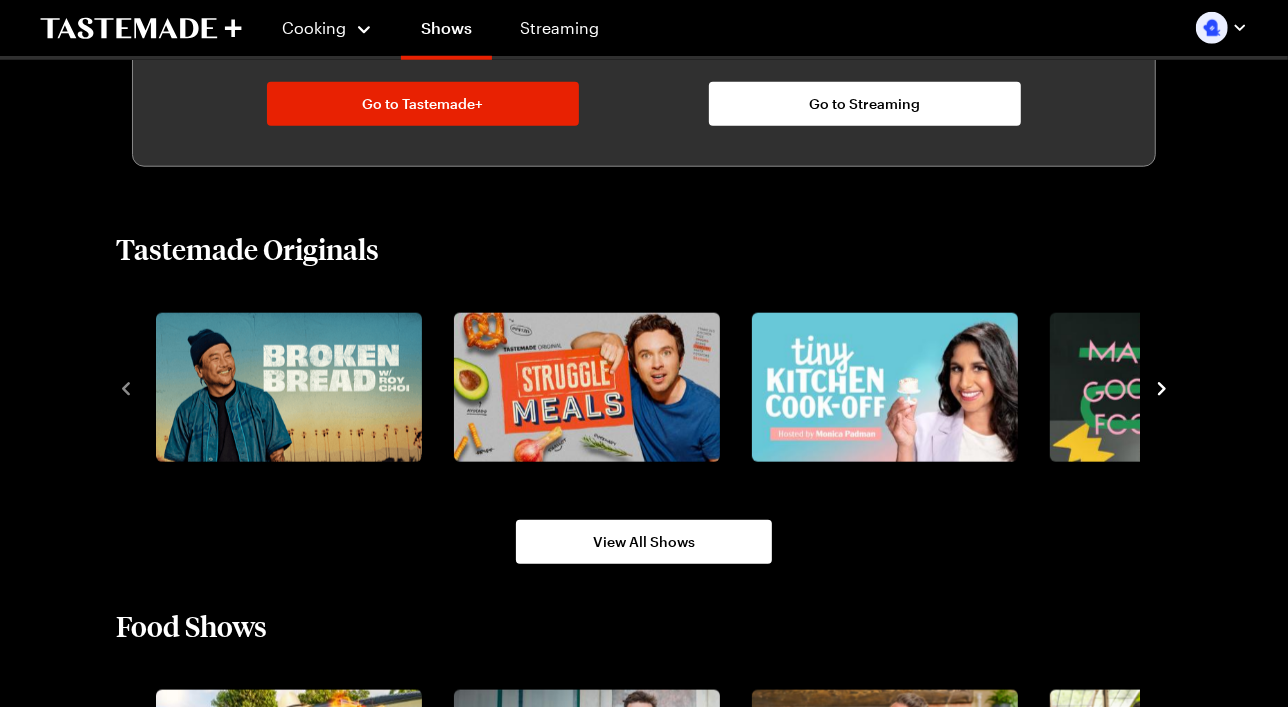 scroll, scrollTop: 1200, scrollLeft: 0, axis: vertical 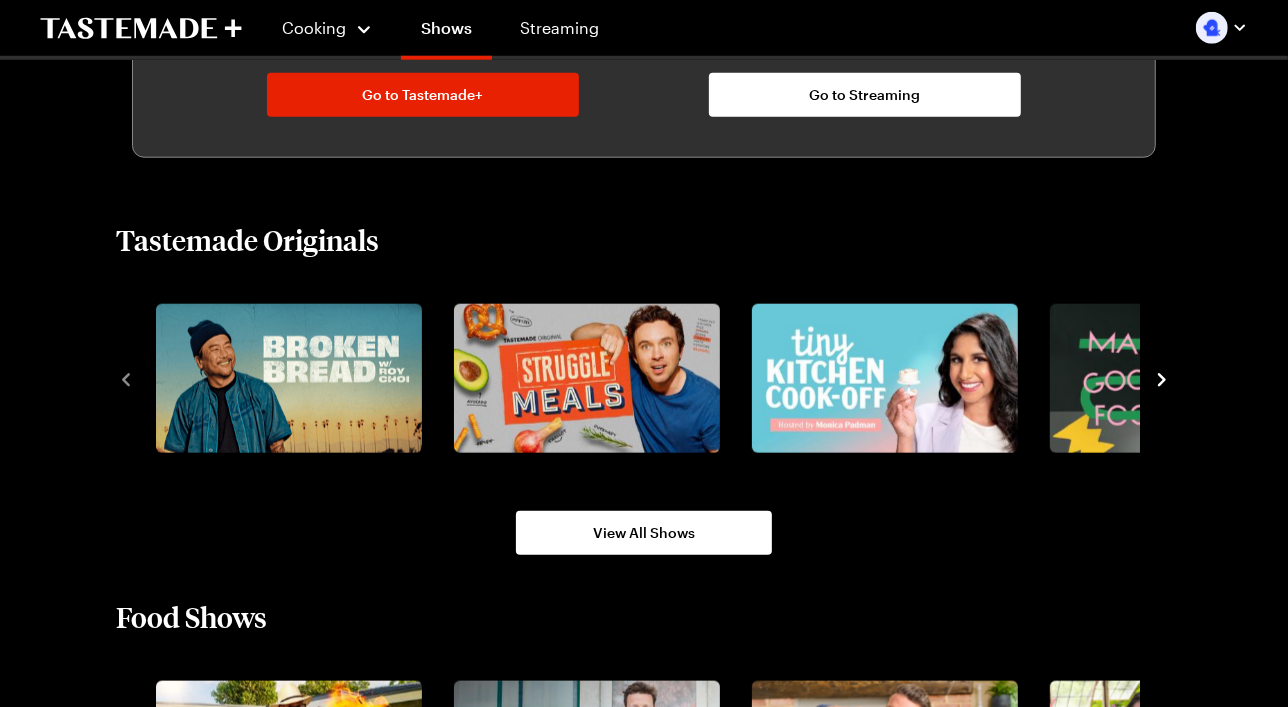 click 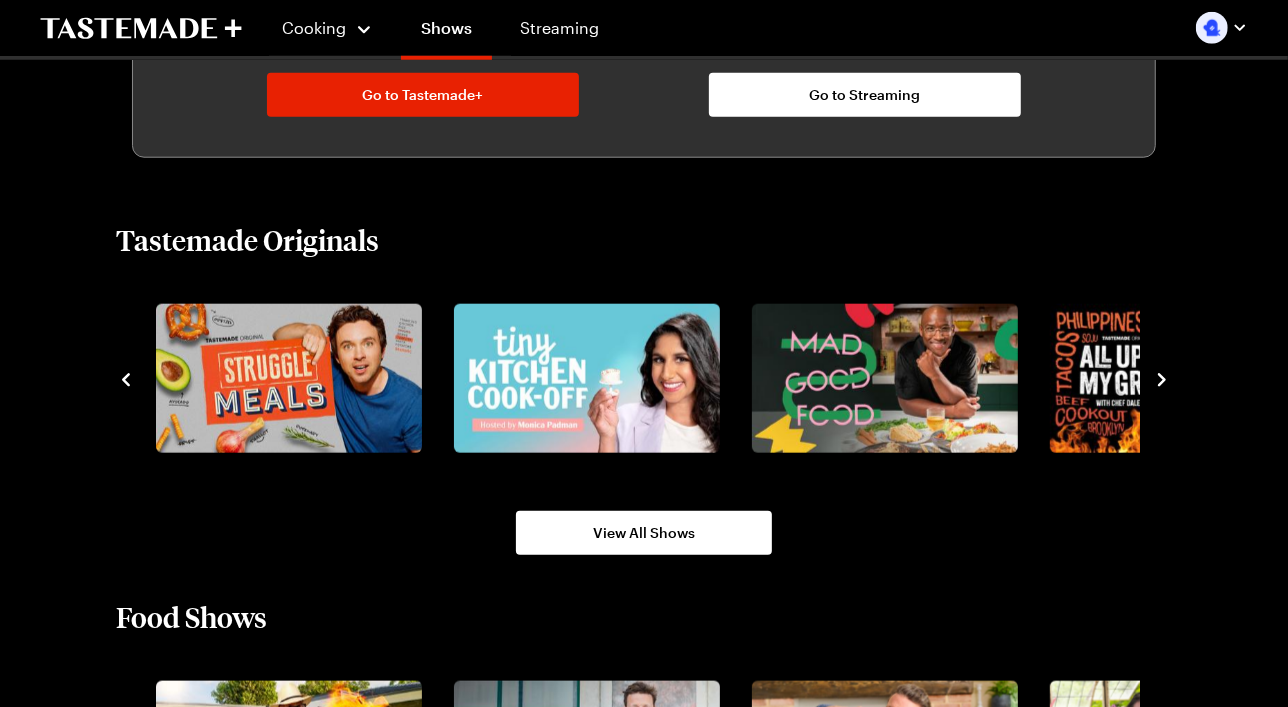click 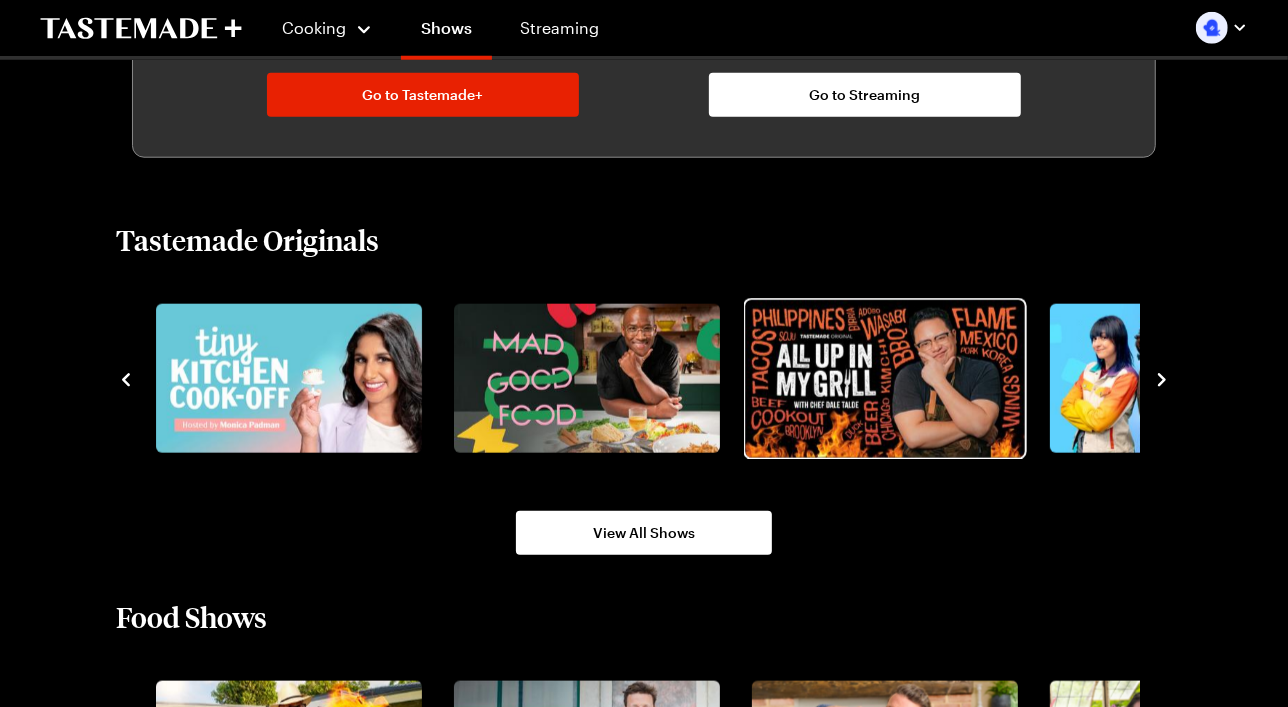 click at bounding box center (884, 378) 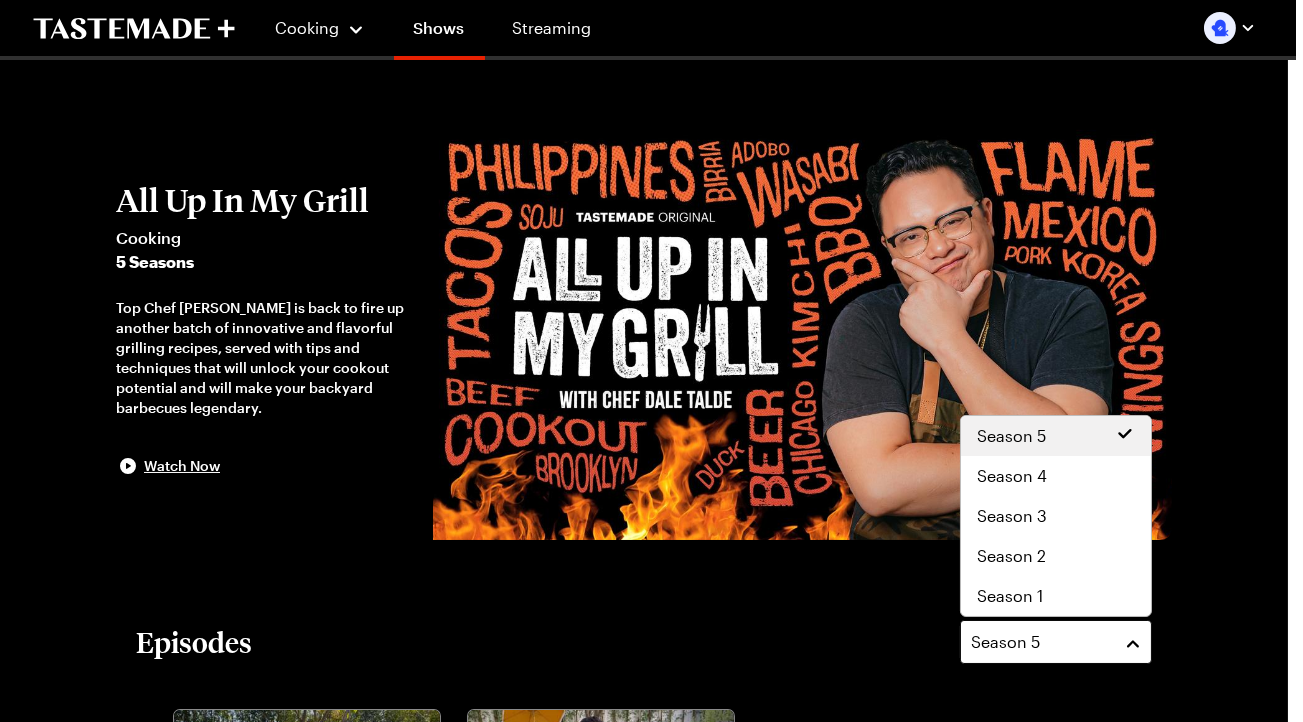 click on "Season 5" at bounding box center (1056, 642) 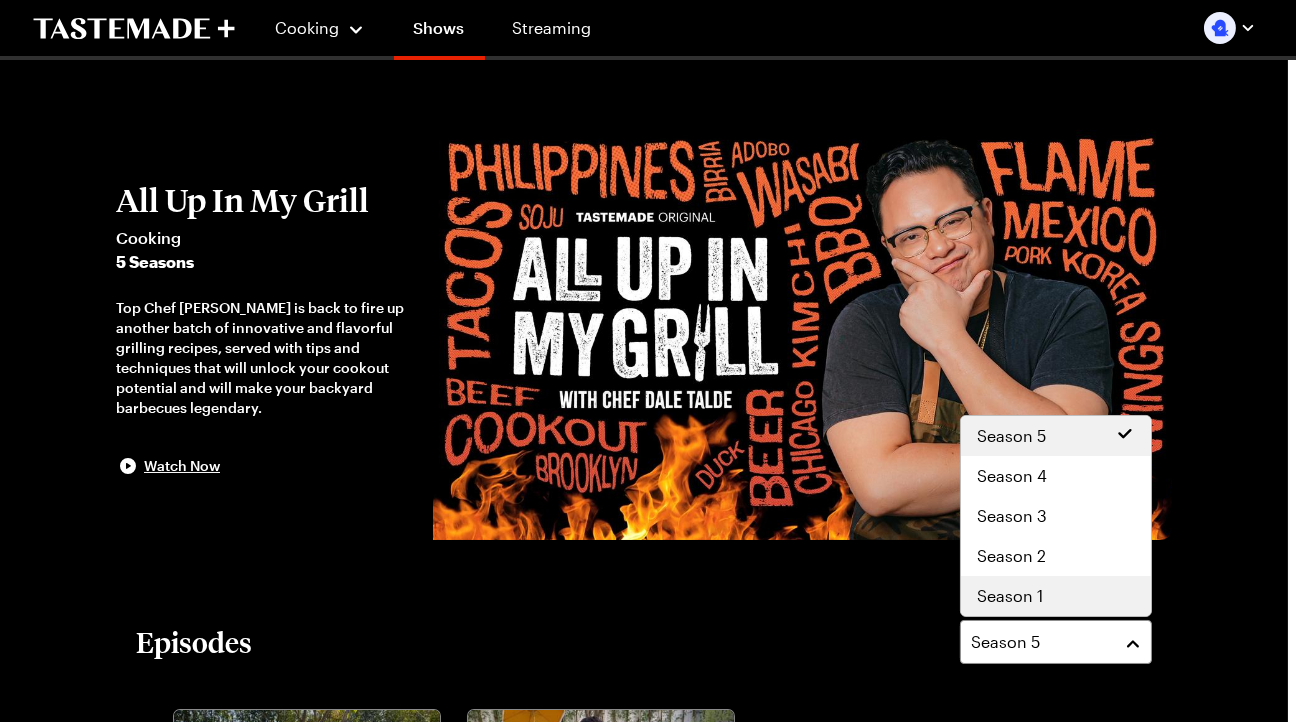 click on "Season 1" at bounding box center [1010, 596] 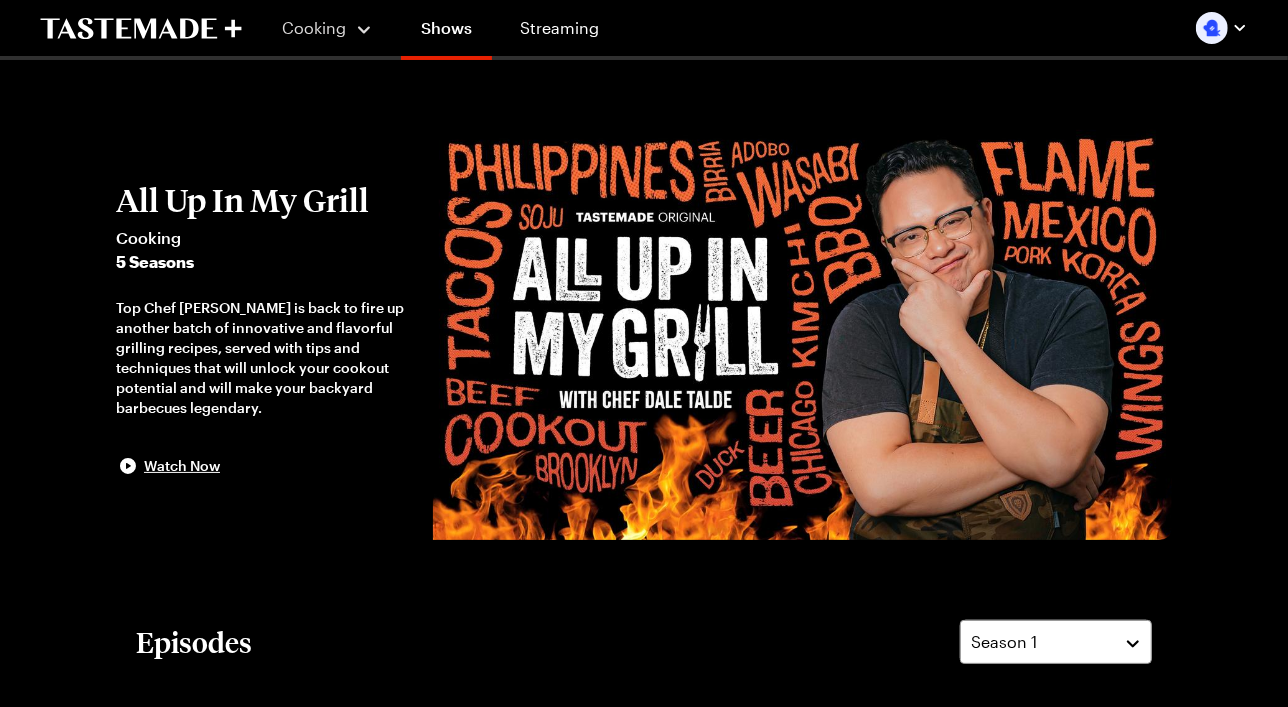 scroll, scrollTop: 1200, scrollLeft: 0, axis: vertical 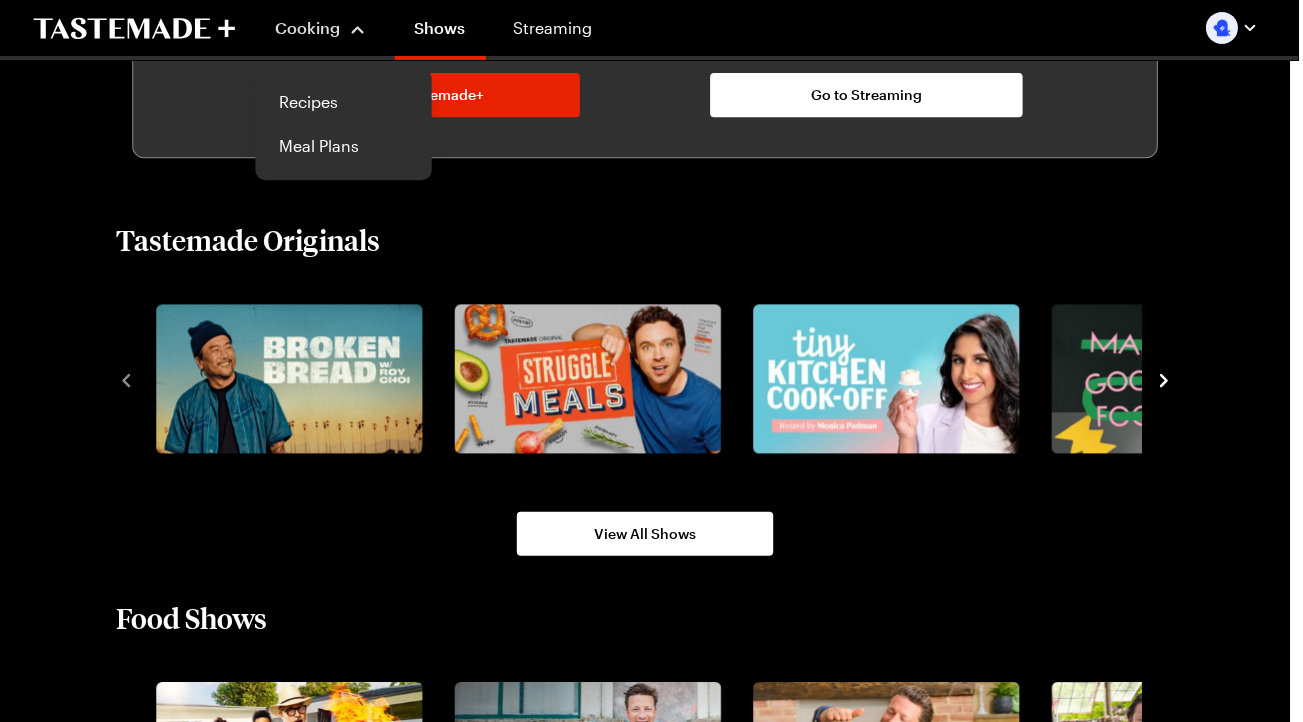 click on "Cooking" at bounding box center (320, 28) 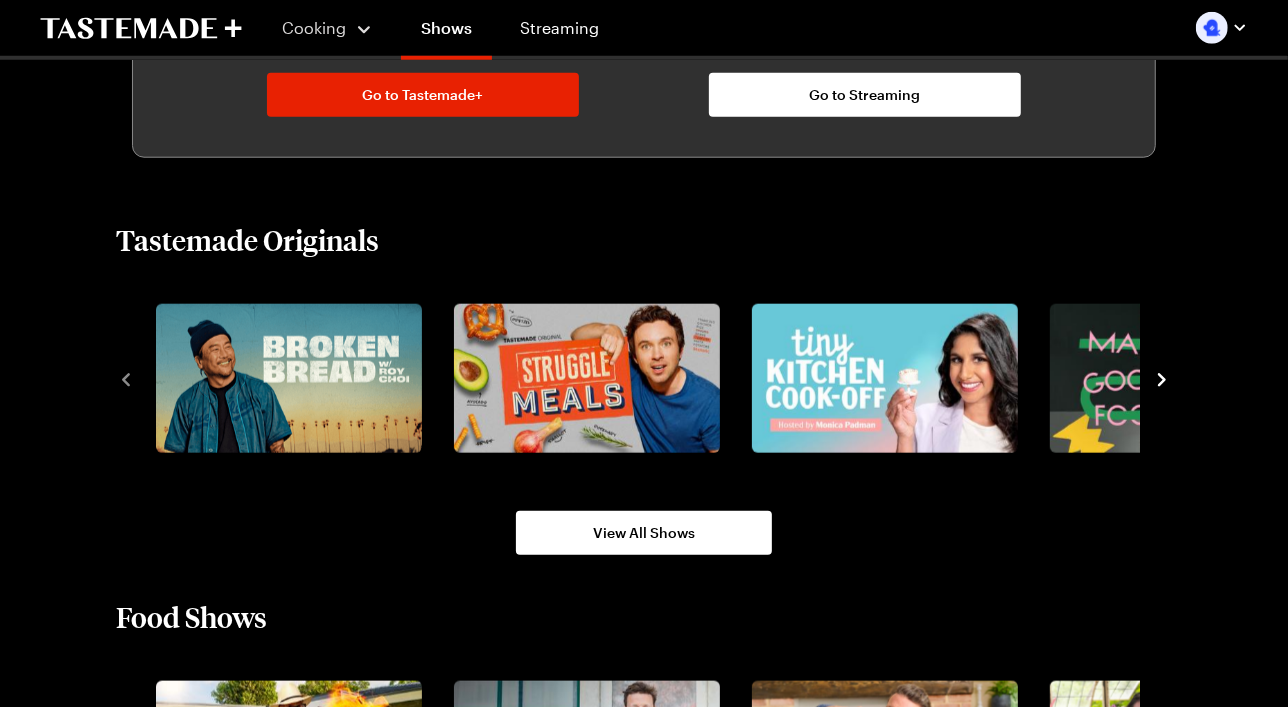 click on "Cooking" at bounding box center [327, 28] 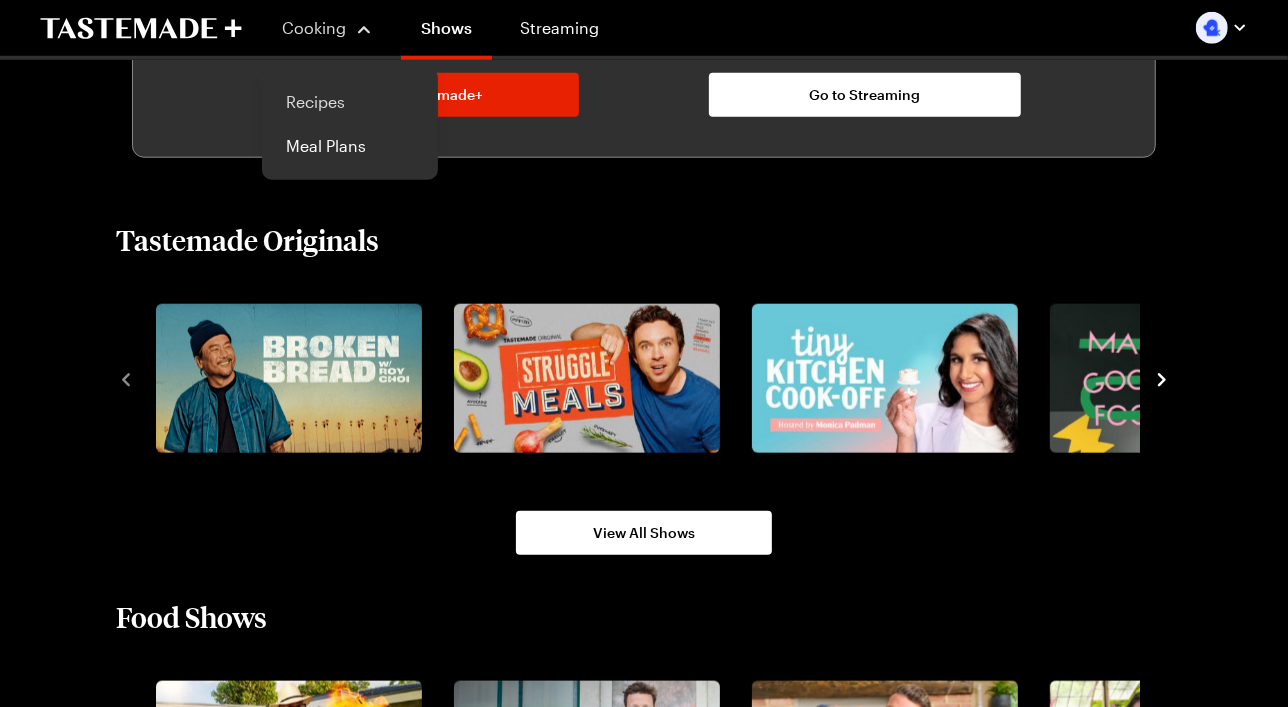 click on "Recipes" at bounding box center [350, 102] 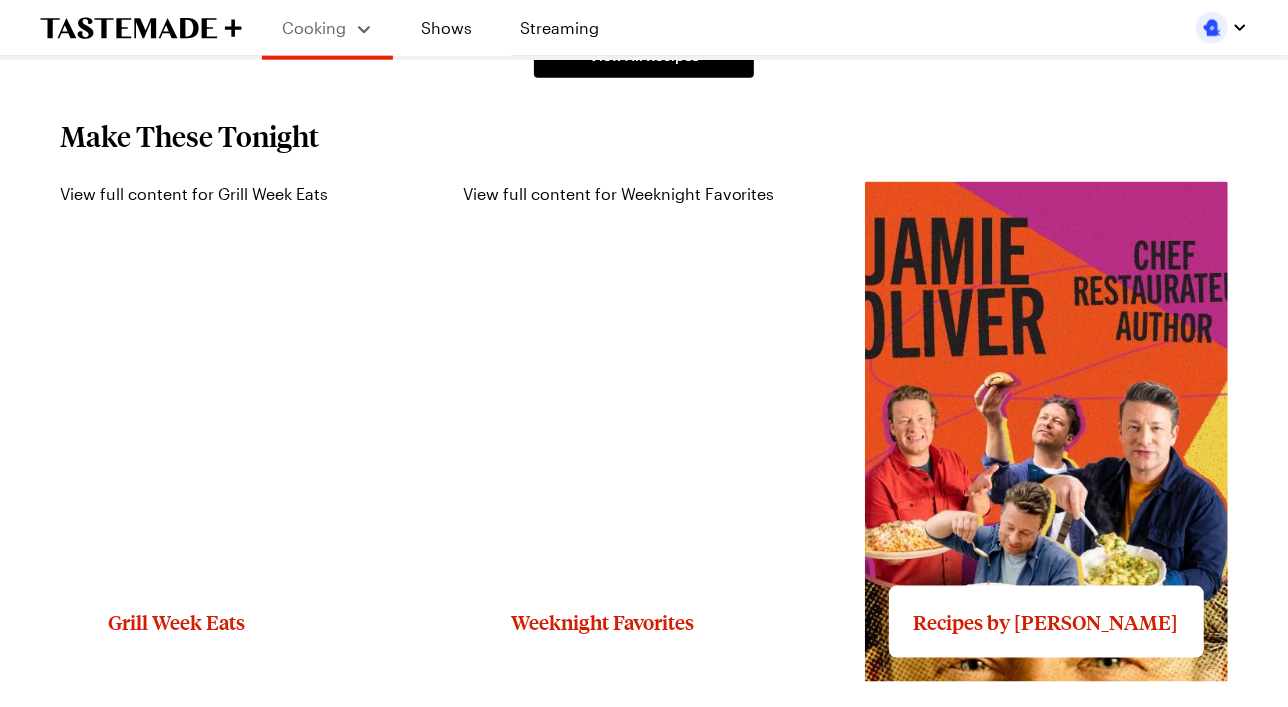scroll, scrollTop: 1700, scrollLeft: 0, axis: vertical 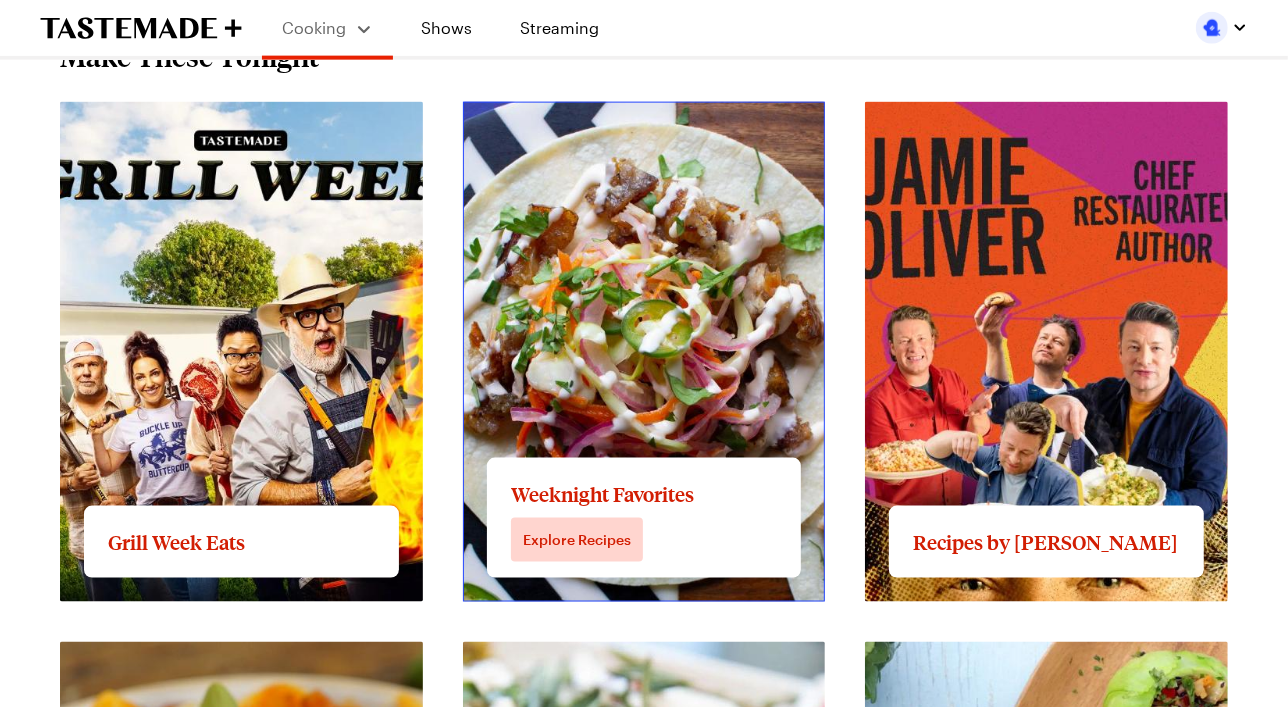 click on "View full content for Weeknight Favorites" at bounding box center (619, 113) 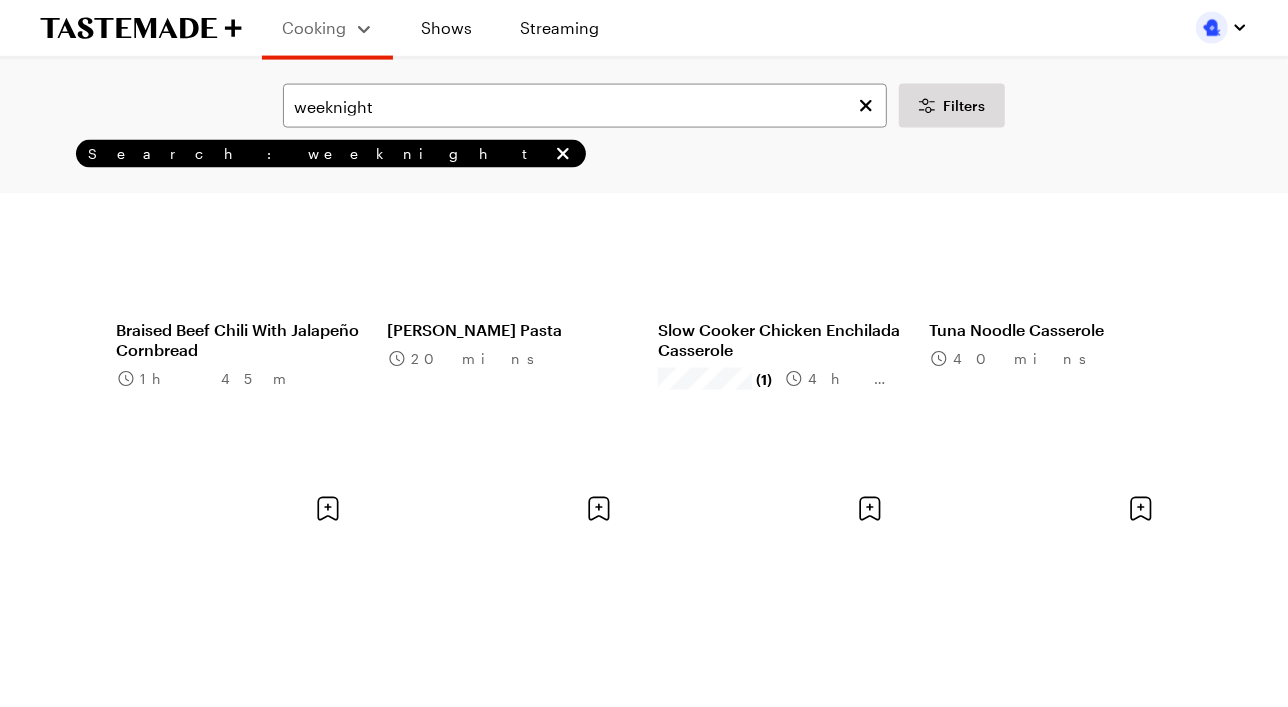 scroll, scrollTop: 1800, scrollLeft: 0, axis: vertical 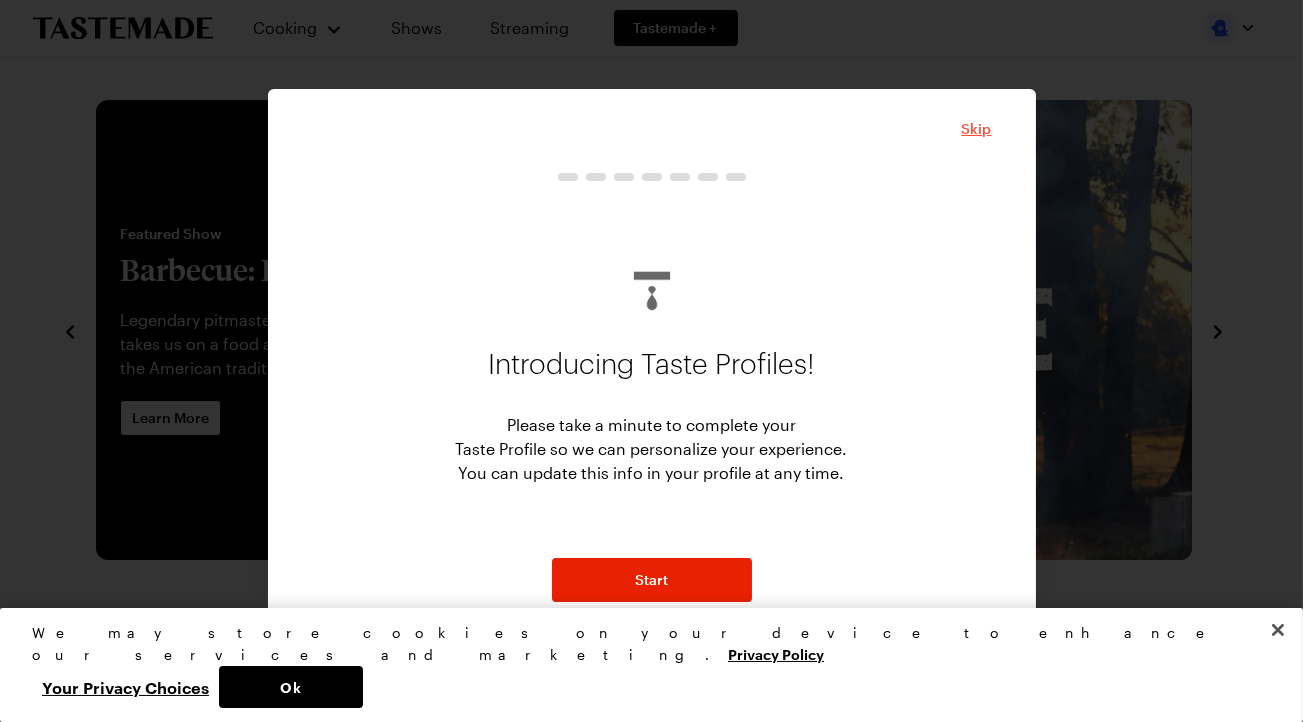 click on "Skip" at bounding box center (977, 129) 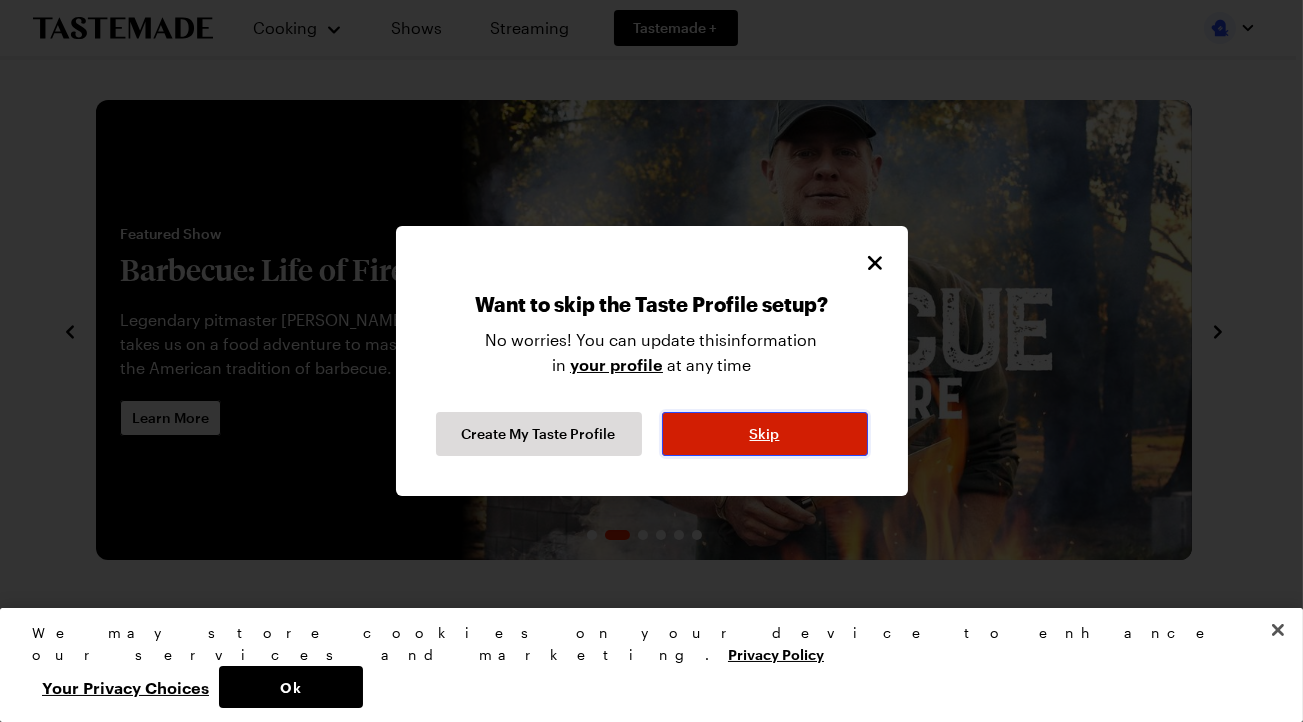 click on "Skip" at bounding box center (765, 434) 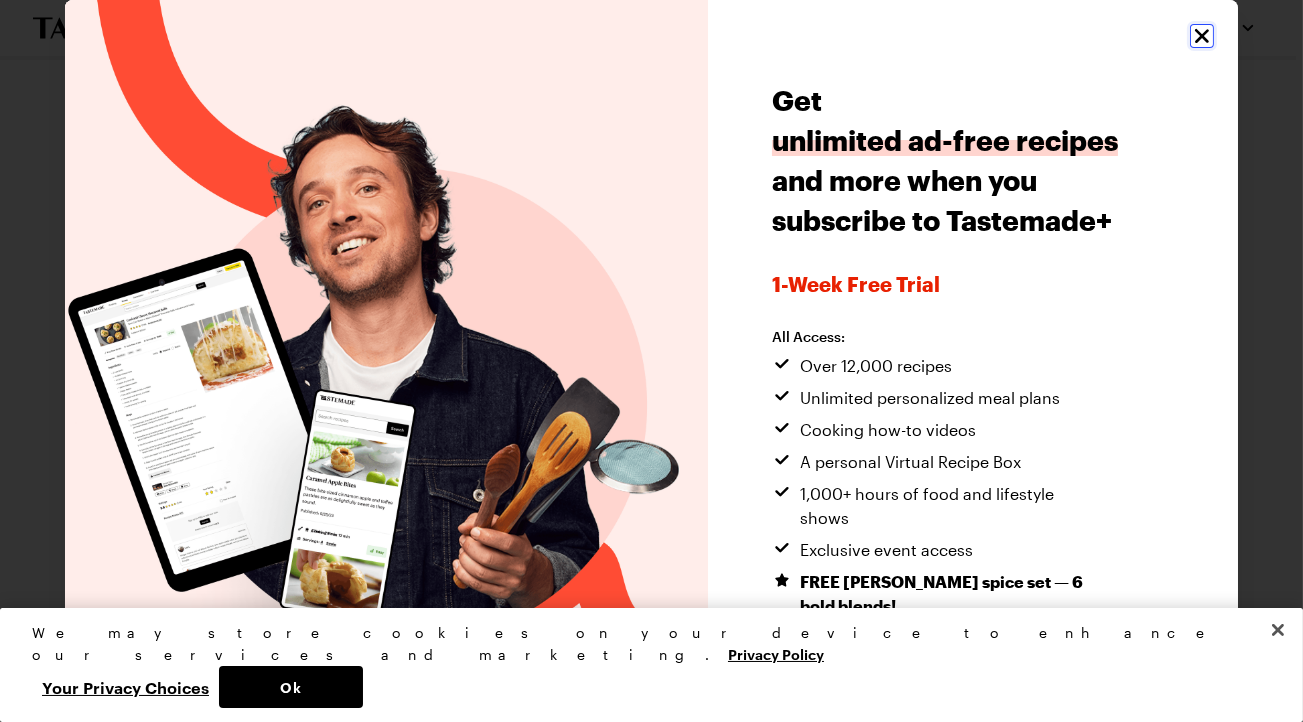 click 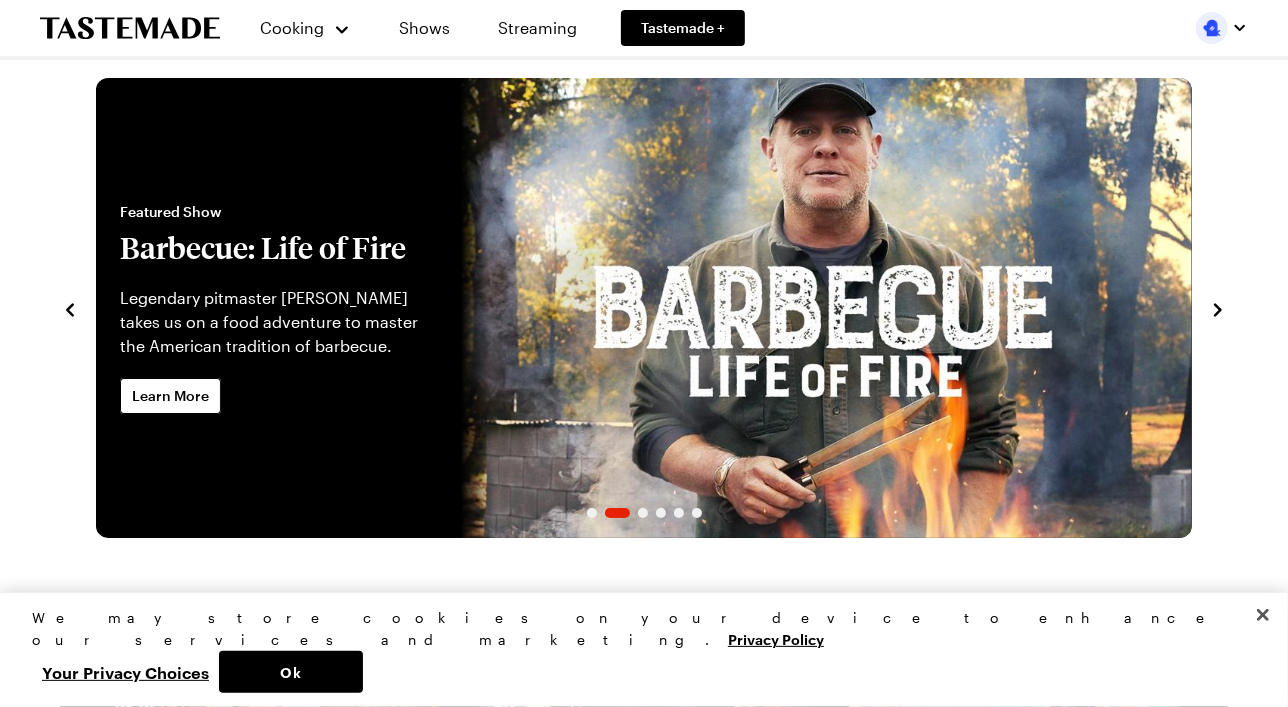 scroll, scrollTop: 0, scrollLeft: 0, axis: both 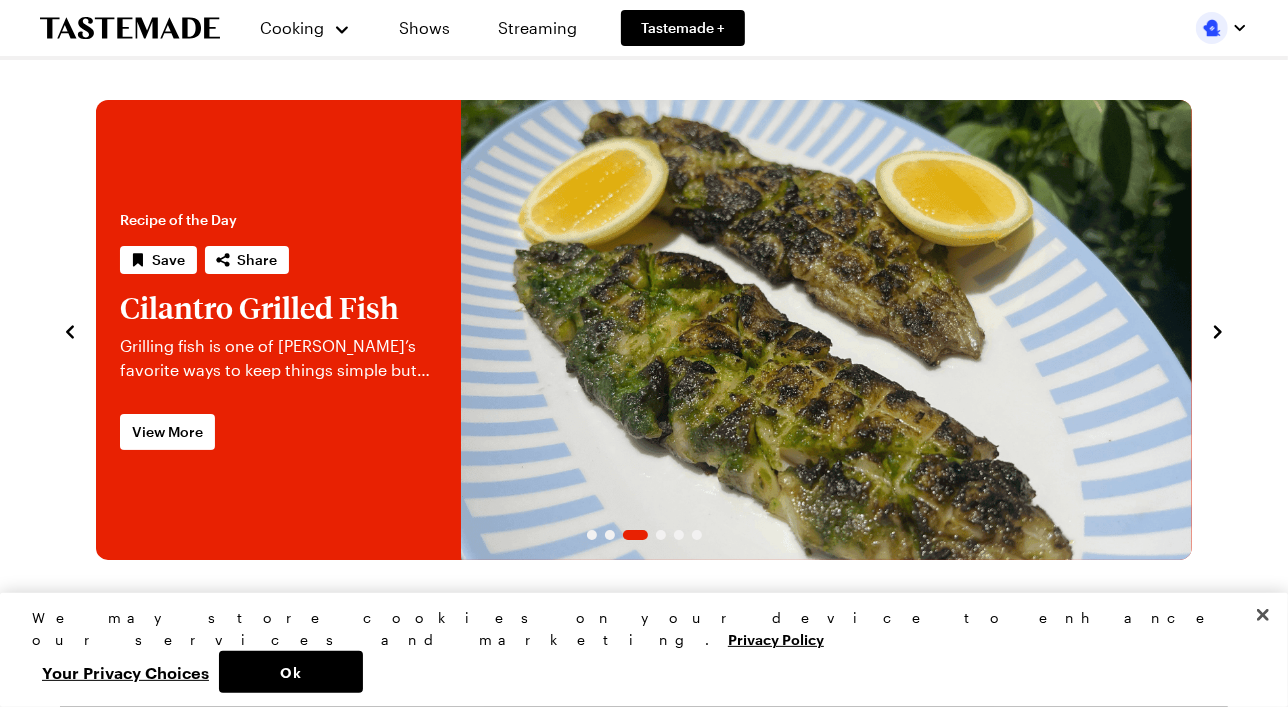 click at bounding box center (1212, 28) 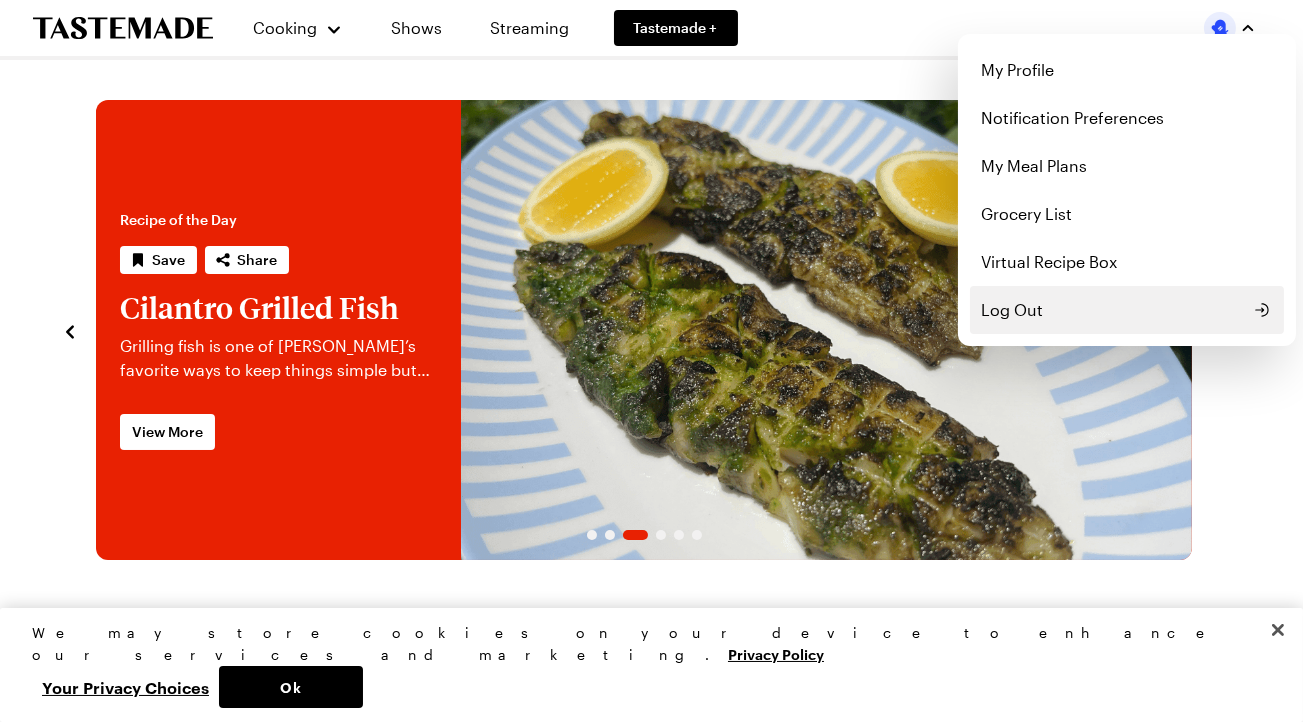 click on "Log Out" at bounding box center (1013, 310) 